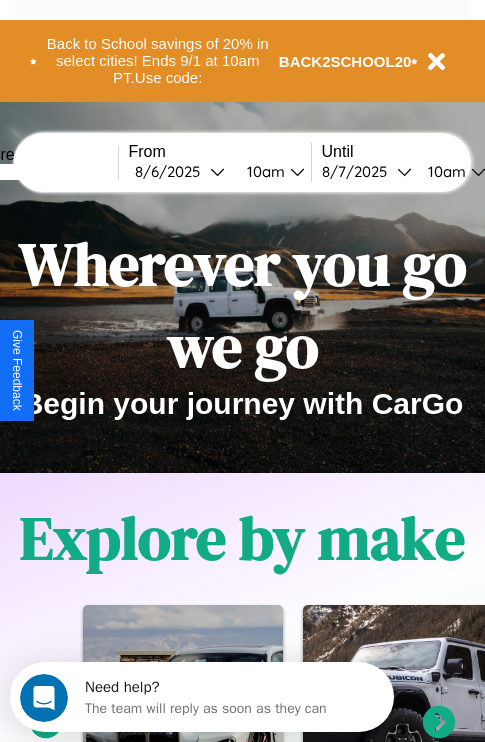 scroll, scrollTop: 0, scrollLeft: 0, axis: both 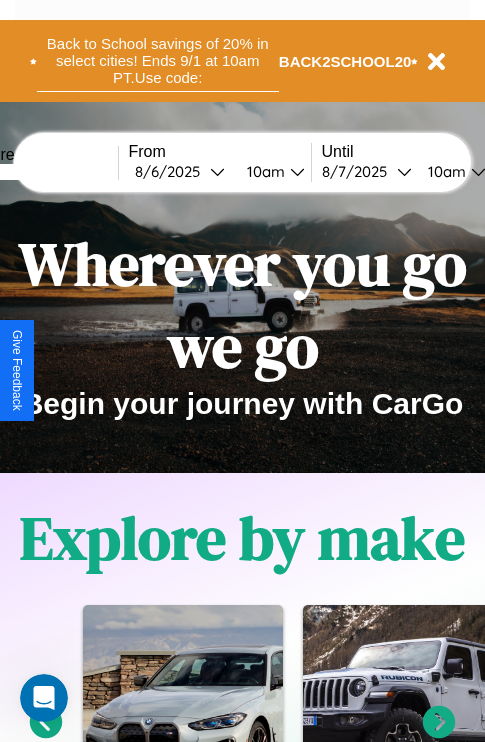 click on "Back to School savings of 20% in select cities! Ends 9/1 at 10am PT.  Use code:" at bounding box center (158, 61) 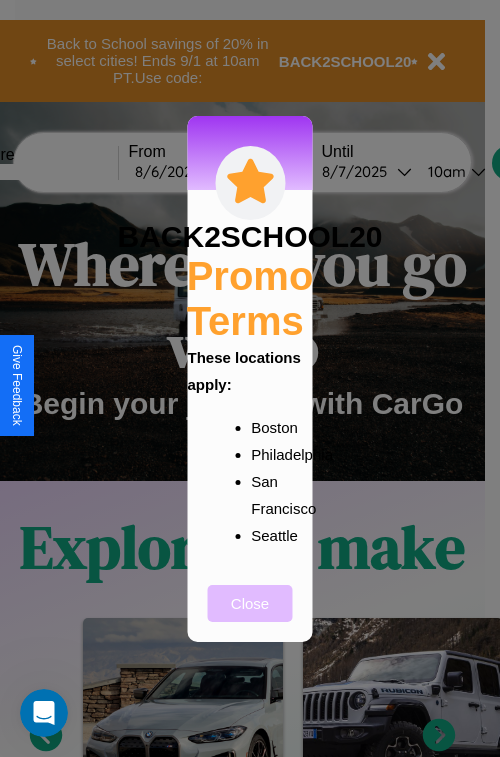 click on "Close" at bounding box center (250, 603) 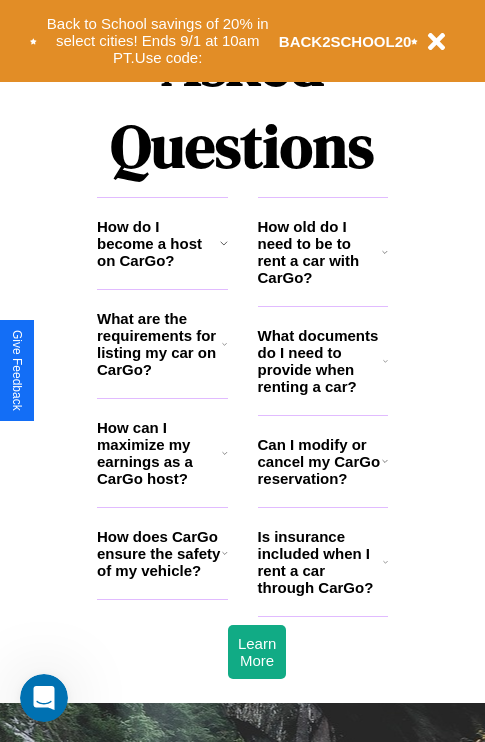 scroll, scrollTop: 2423, scrollLeft: 0, axis: vertical 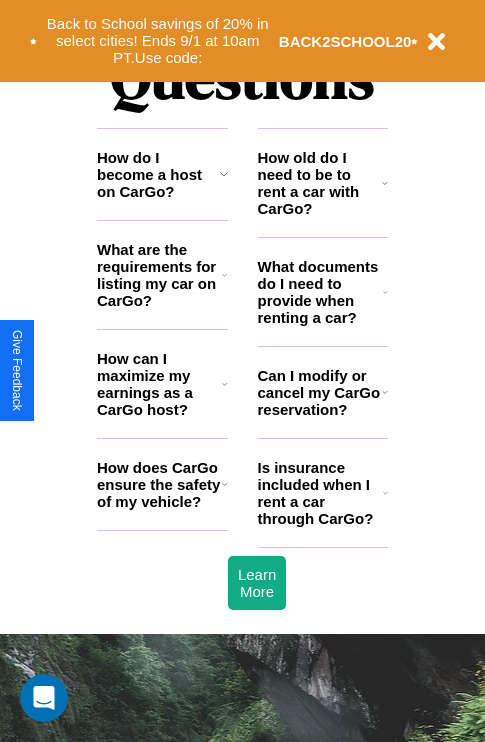 click on "How do I become a host on CarGo?" at bounding box center [158, 174] 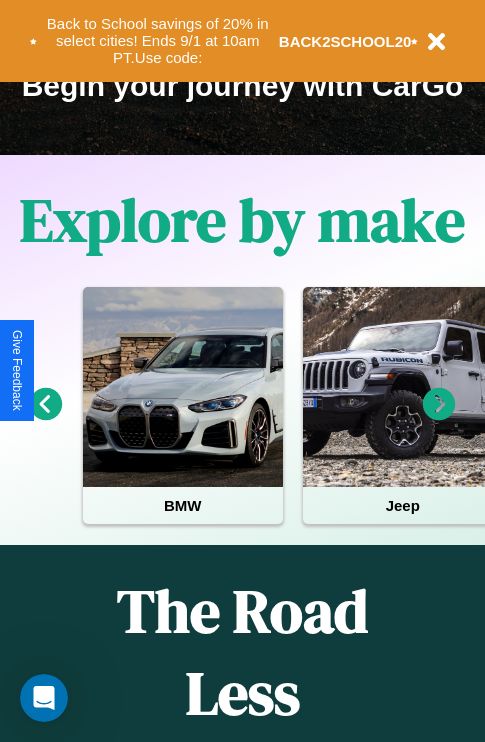 scroll, scrollTop: 308, scrollLeft: 0, axis: vertical 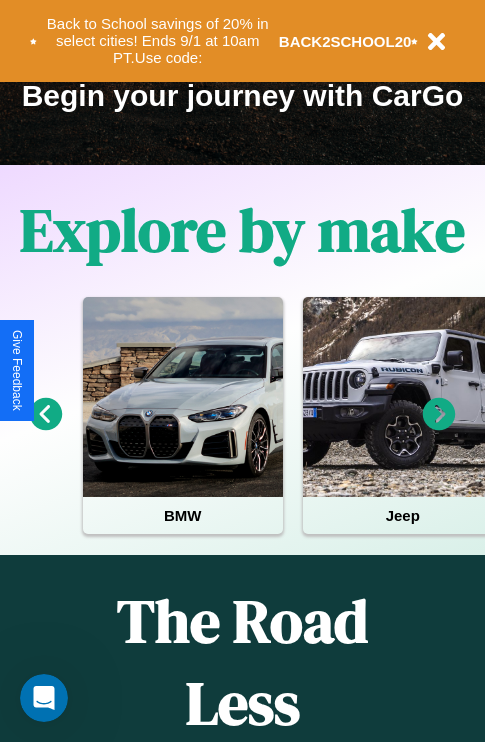 click 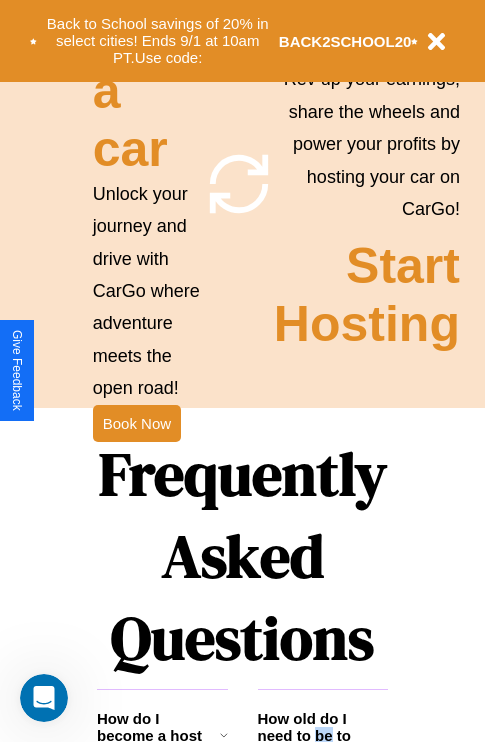 scroll, scrollTop: 1947, scrollLeft: 0, axis: vertical 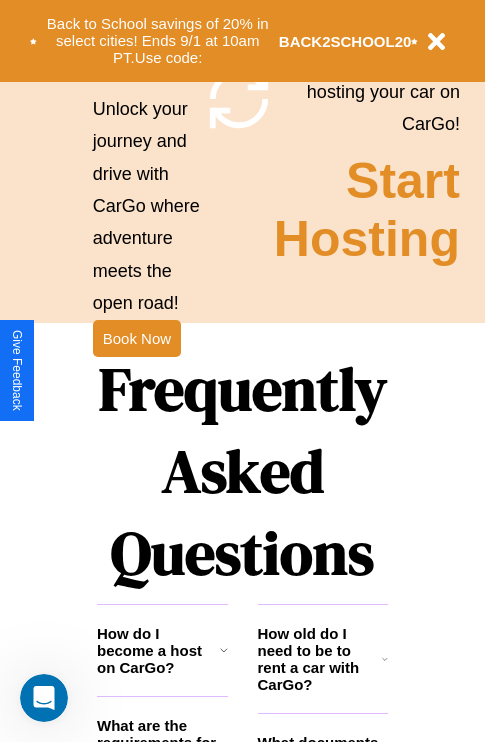 click on "Frequently Asked Questions" at bounding box center (242, 471) 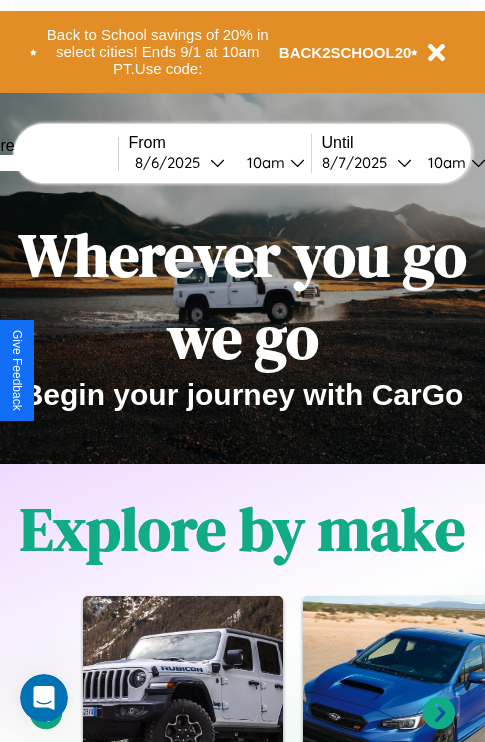 scroll, scrollTop: 0, scrollLeft: 0, axis: both 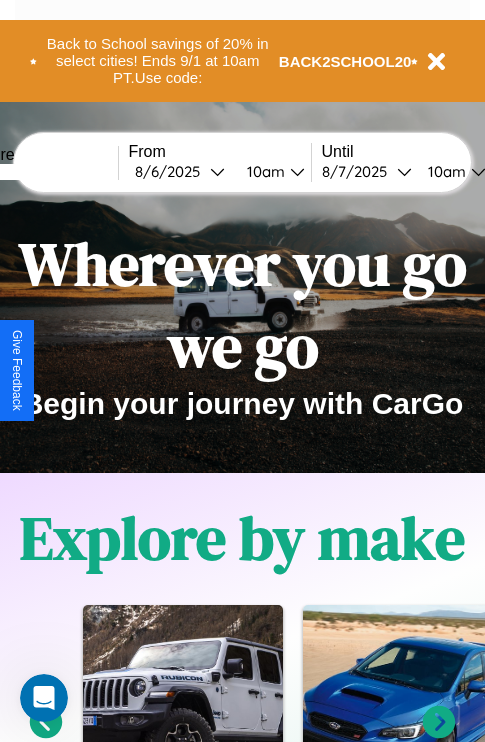 click at bounding box center [43, 172] 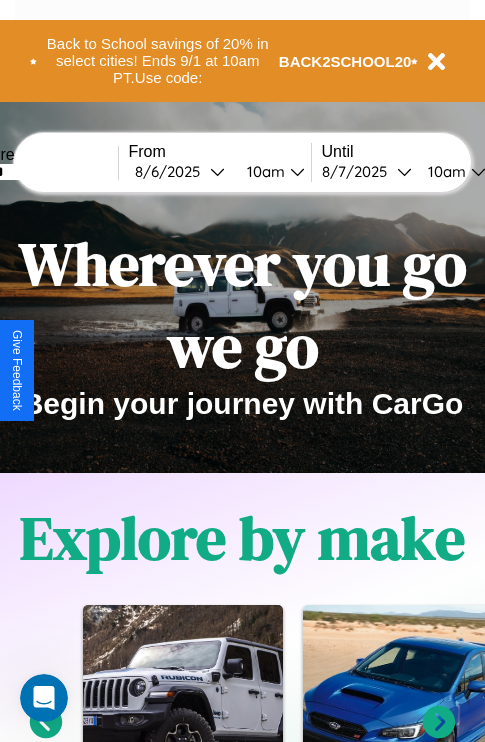 type on "******" 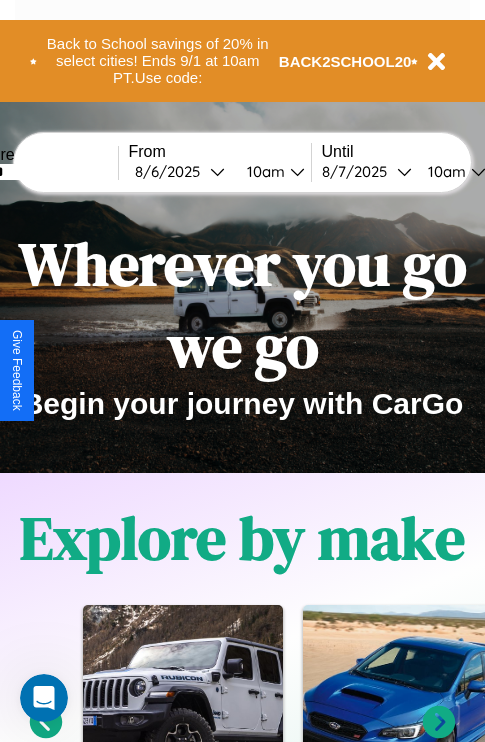 click on "8 / 6 / [YEAR]" at bounding box center (172, 171) 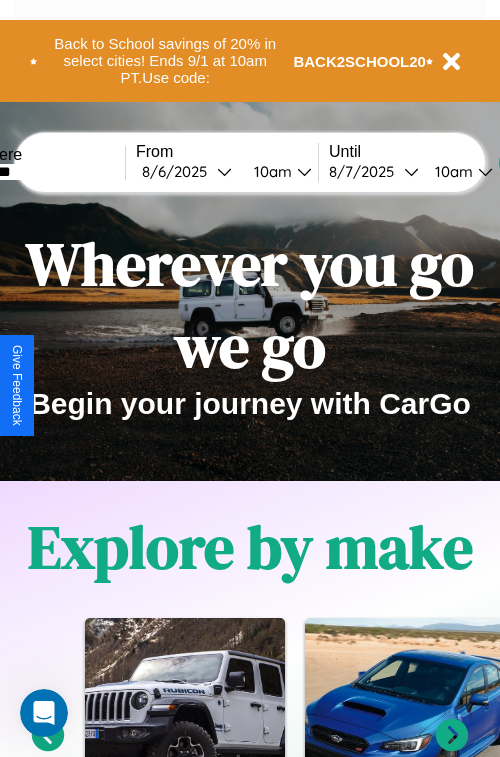 select on "*" 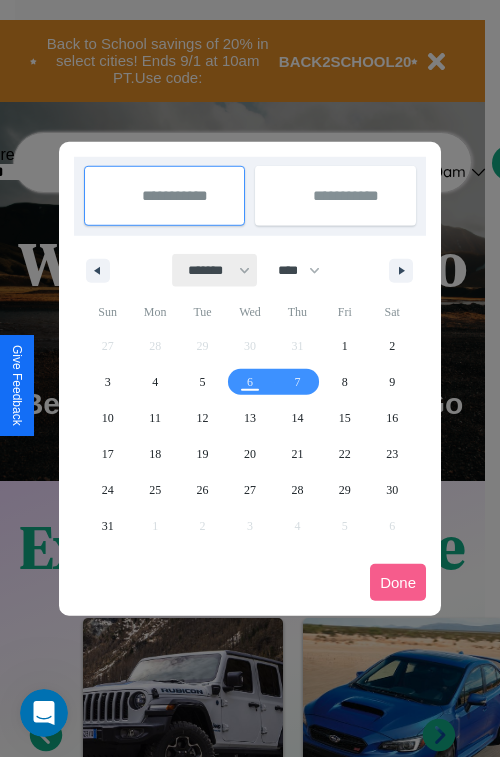 click on "******* ******** ***** ***** *** **** **** ****** ********* ******* ******** ********" at bounding box center (215, 270) 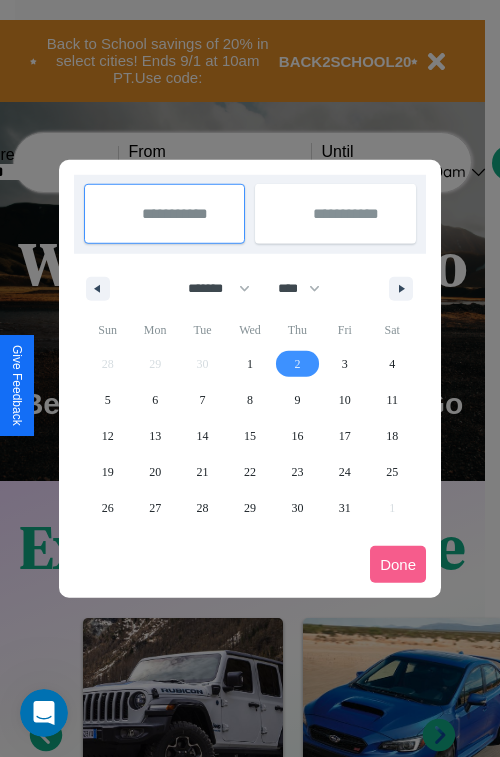 click on "2" at bounding box center [297, 364] 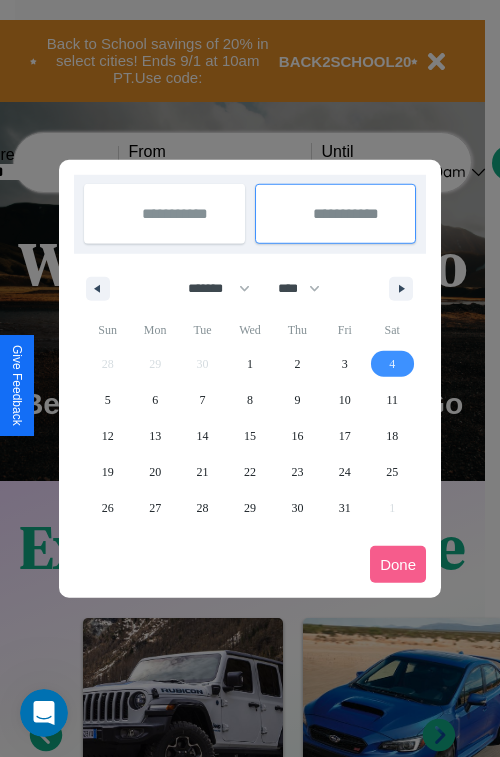 click on "4" at bounding box center (392, 364) 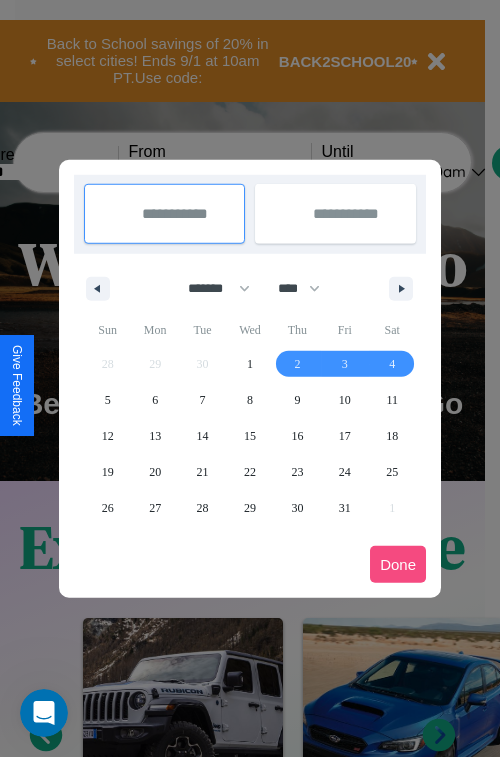 click on "Done" at bounding box center (398, 564) 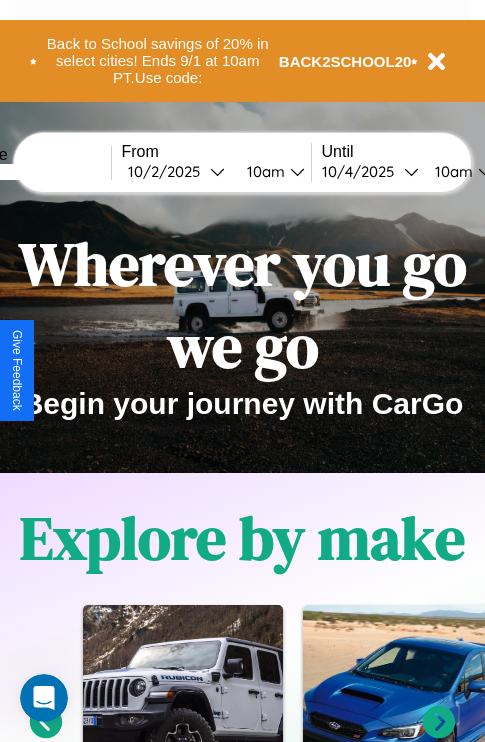 scroll, scrollTop: 0, scrollLeft: 75, axis: horizontal 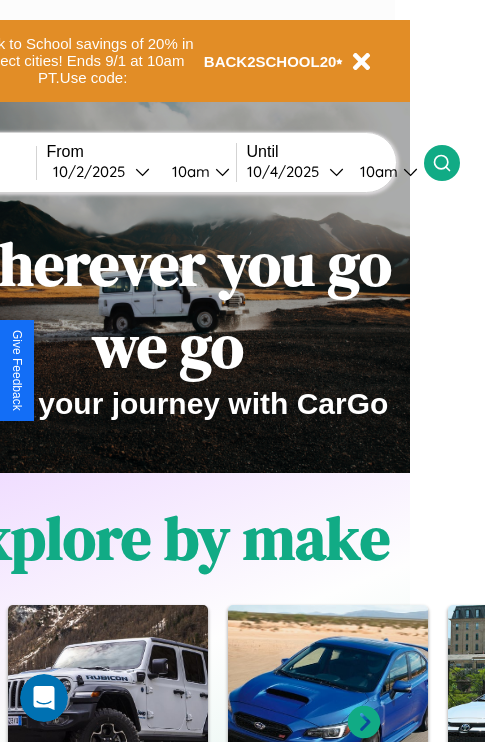 click 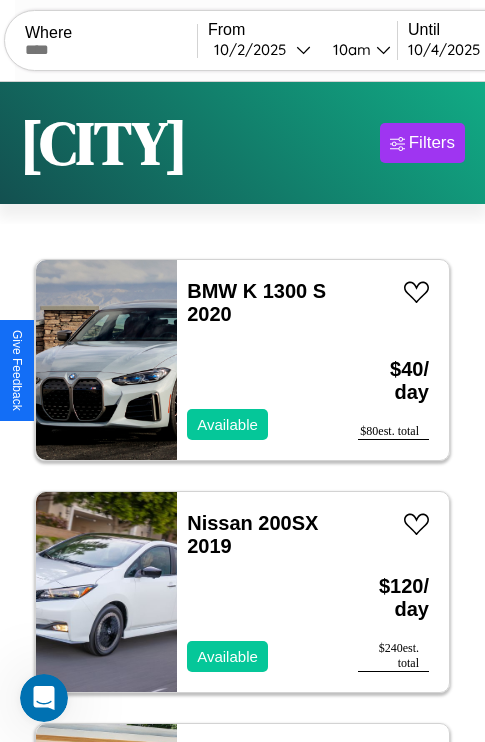 scroll, scrollTop: 50, scrollLeft: 0, axis: vertical 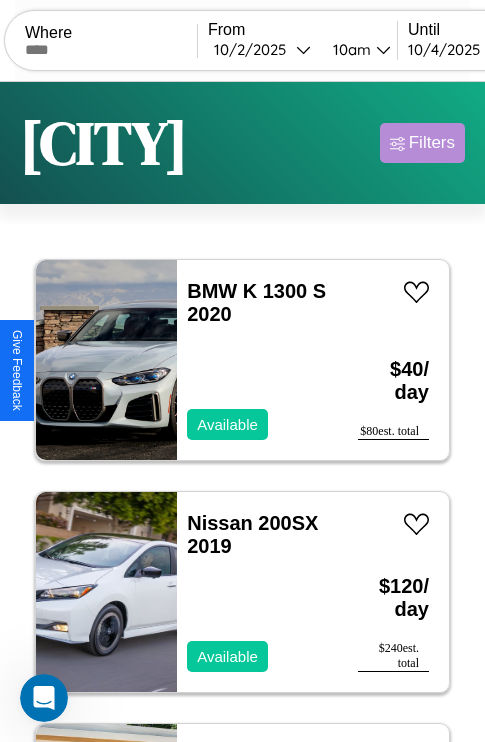 click on "Filters" at bounding box center (432, 143) 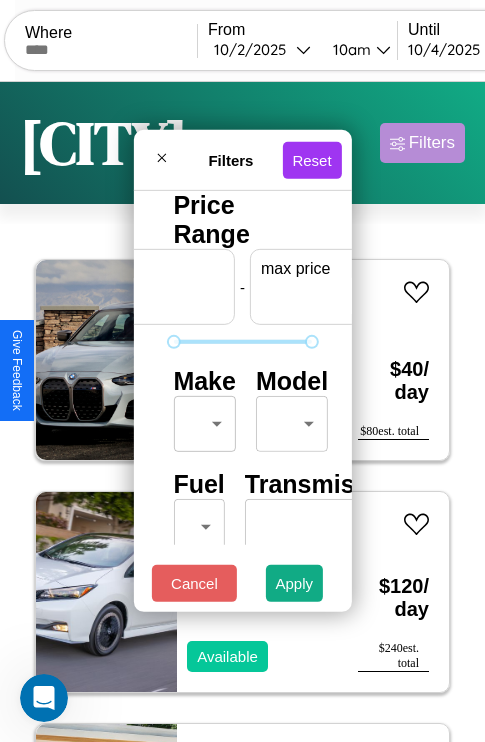 scroll, scrollTop: 0, scrollLeft: 124, axis: horizontal 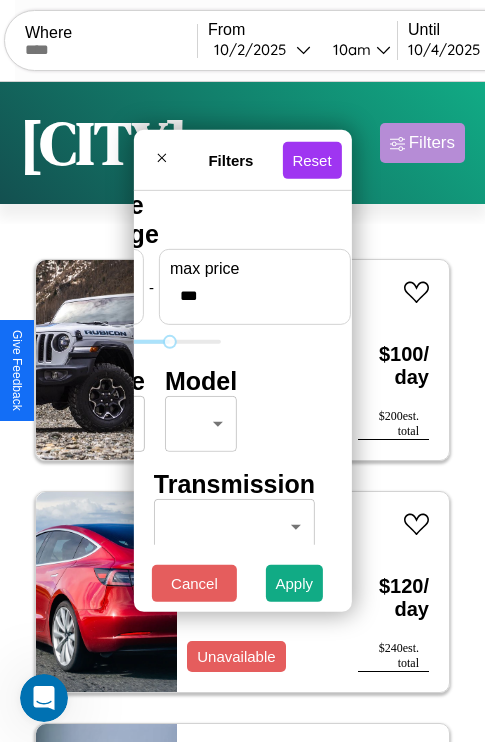 type on "***" 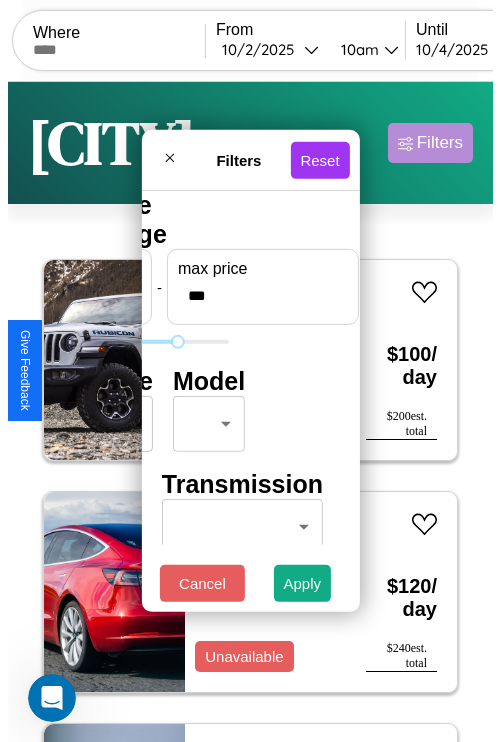 scroll, scrollTop: 0, scrollLeft: 0, axis: both 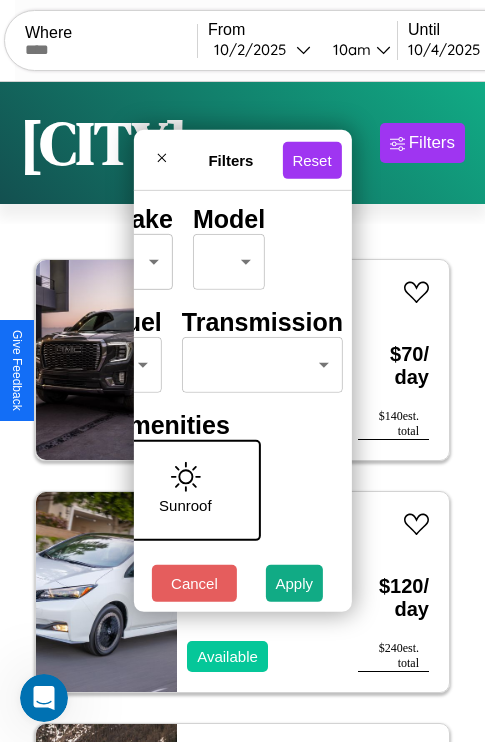 type on "**" 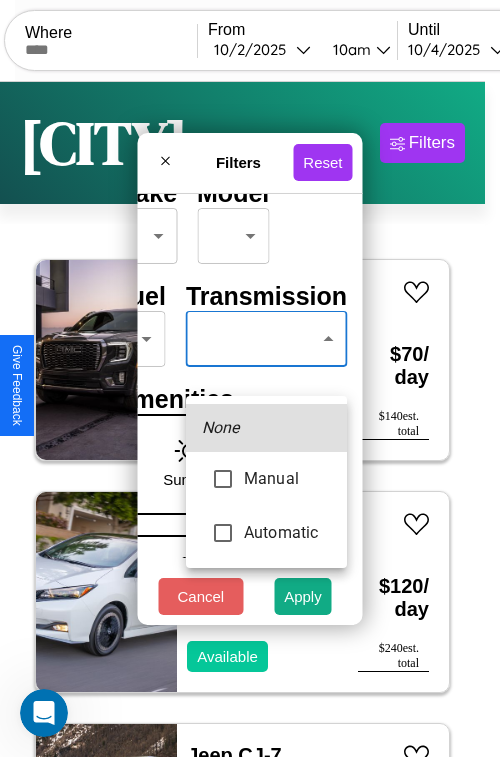 type on "******" 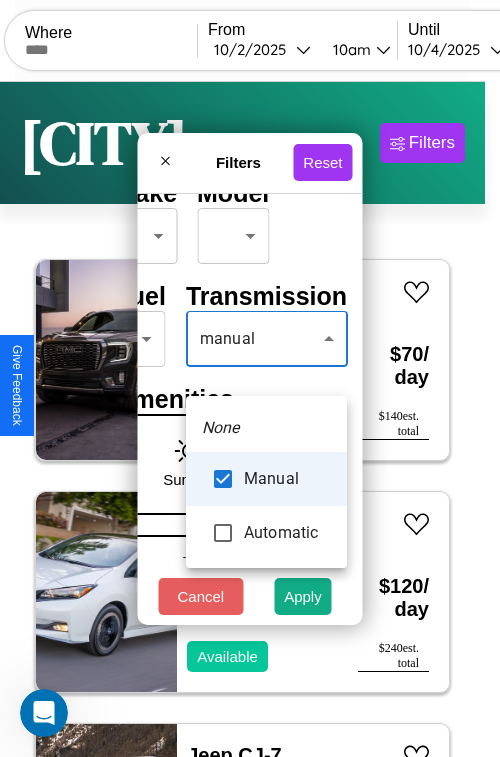 click at bounding box center [250, 378] 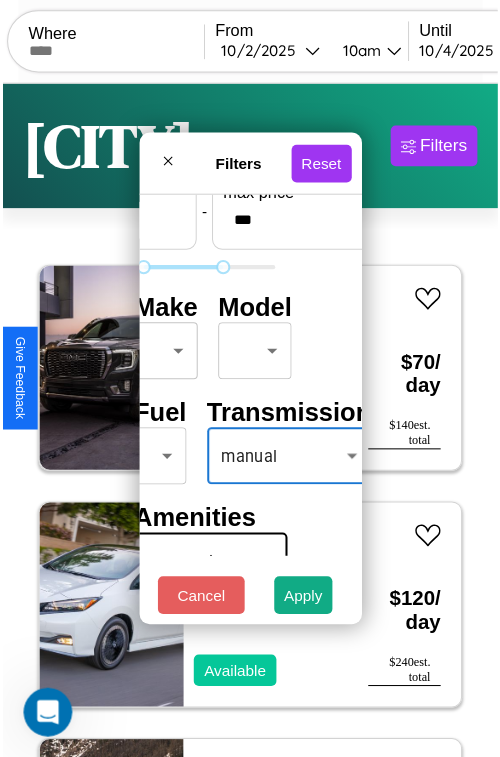 scroll, scrollTop: 59, scrollLeft: 40, axis: both 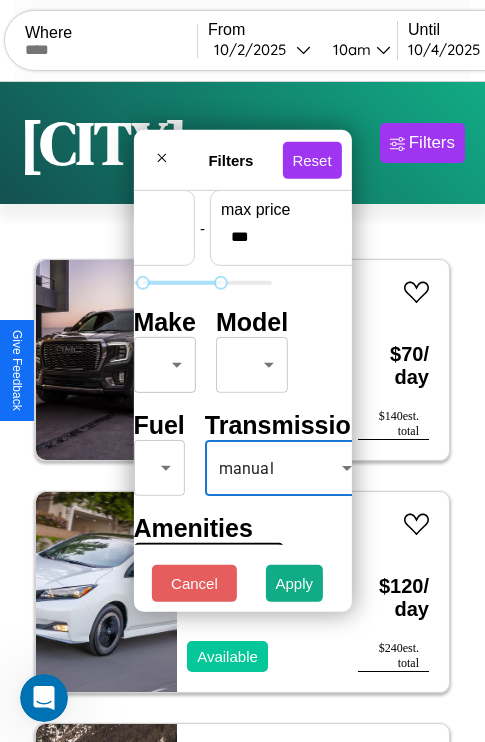click on "CarGo Where From 10 / 2 / [YEAR] 10am Until 10 / 4 / [YEAR] 10am Become a Host Login Sign Up [CITY] Filters 36  cars in this area These cars can be picked up in this city. GMC   C8   2014 Available $ 70  / day $ 140  est. total Nissan   200SX   2019 Available $ 120  / day $ 240  est. total Jeep   CJ-7   2014 Available $ 100  / day $ 200  est. total Tesla   Model Y   2014 Available $ 120  / day $ 240  est. total Hummer   H2   2017 Available $ 90  / day $ 180  est. total Lincoln   MKS   2016 Available $ 140  / day $ 280  est. total Ferrari   12Cilindri   2020 Available $ 140  / day $ 280  est. total BMW   R 1100 R   2014 Available $ 190  / day $ 380  est. total Buick   Cascada   2014 Available $ 180  / day $ 360  est. total Acura   ILX   2014 Available $ 130  / day $ 260  est. total Tesla   Model X   2023 Available $ 140  / day $ 280  est. total Hyundai   Tiburon   2019 Available $ 150  / day $ 300  est. total Land Rover   Range Rover Evoque   2024 Unavailable $ 160  / day $ 320  est. total BMW   335i   2020 $ 130" at bounding box center (242, 412) 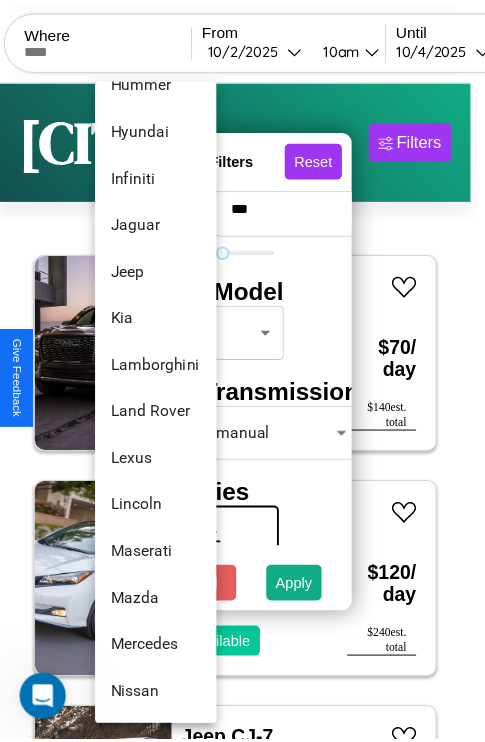 scroll, scrollTop: 854, scrollLeft: 0, axis: vertical 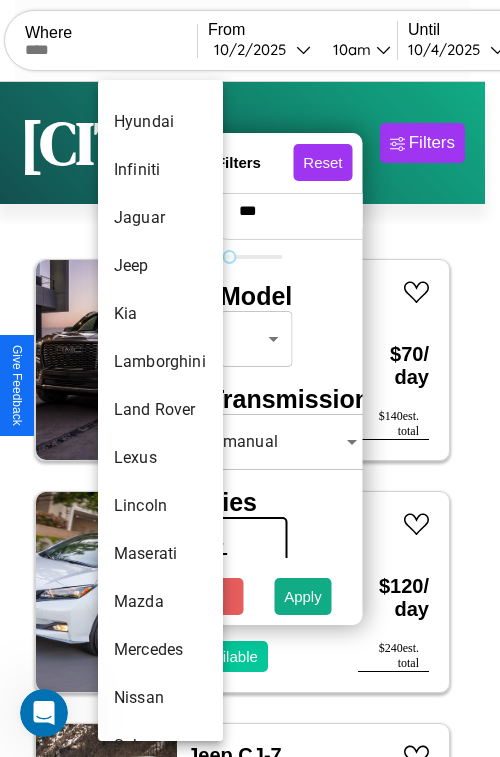 click on "Land Rover" at bounding box center [160, 410] 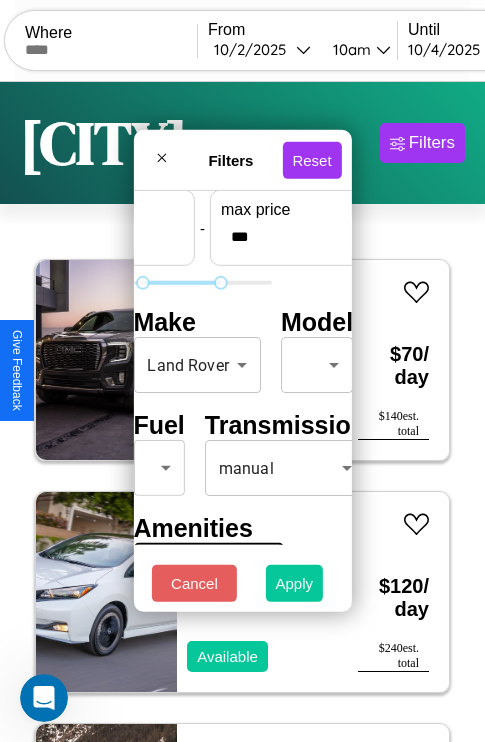 click on "Apply" at bounding box center (295, 583) 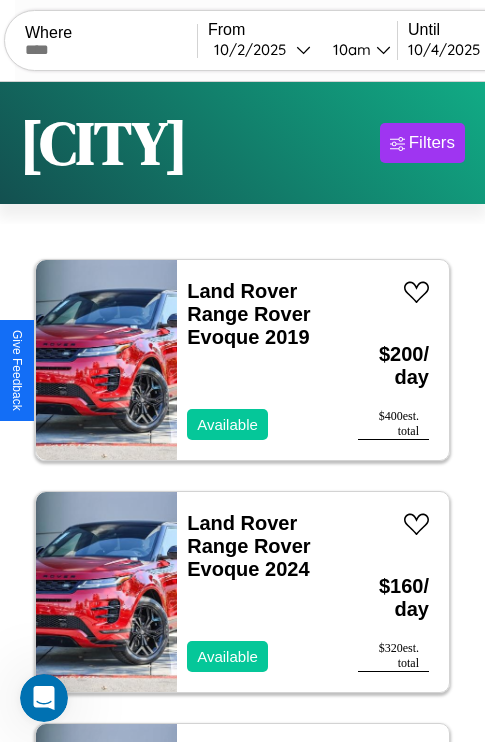 scroll, scrollTop: 79, scrollLeft: 0, axis: vertical 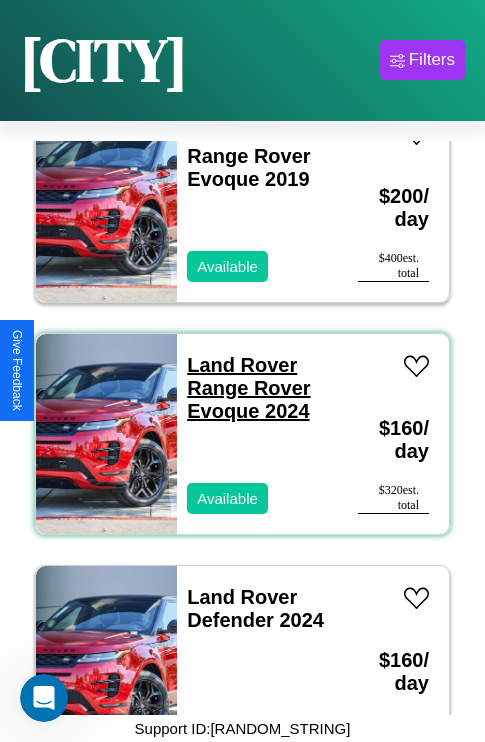 click on "Land Rover   Range Rover Evoque   2024" at bounding box center [248, 388] 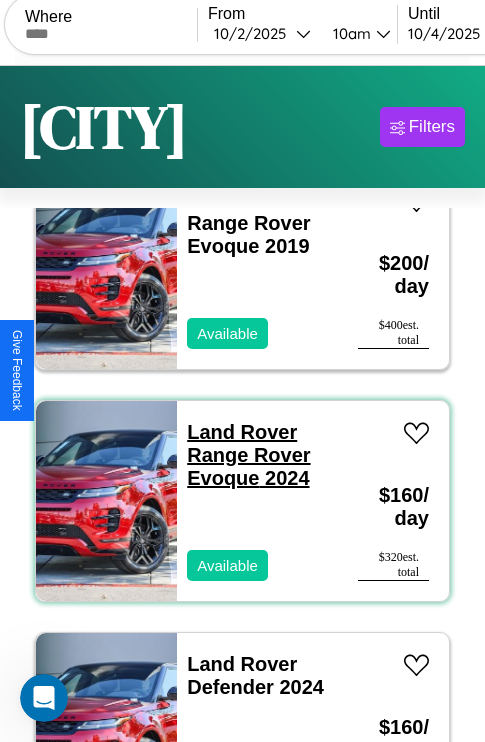 scroll, scrollTop: 6, scrollLeft: 0, axis: vertical 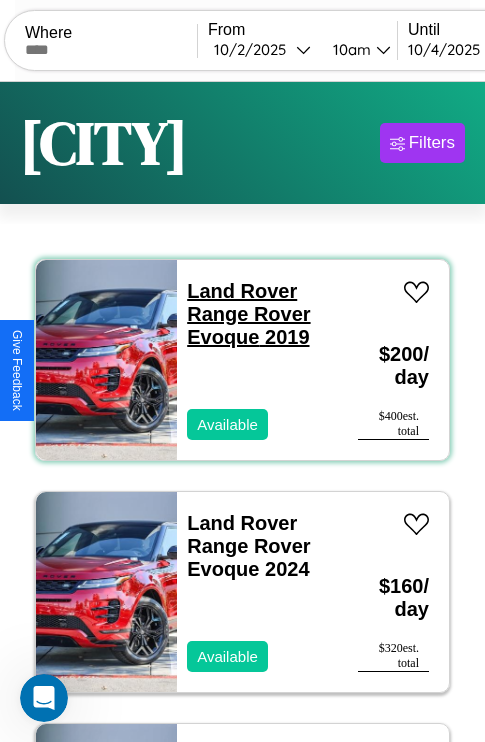 click on "Land Rover   Range Rover Evoque   2019" at bounding box center (248, 314) 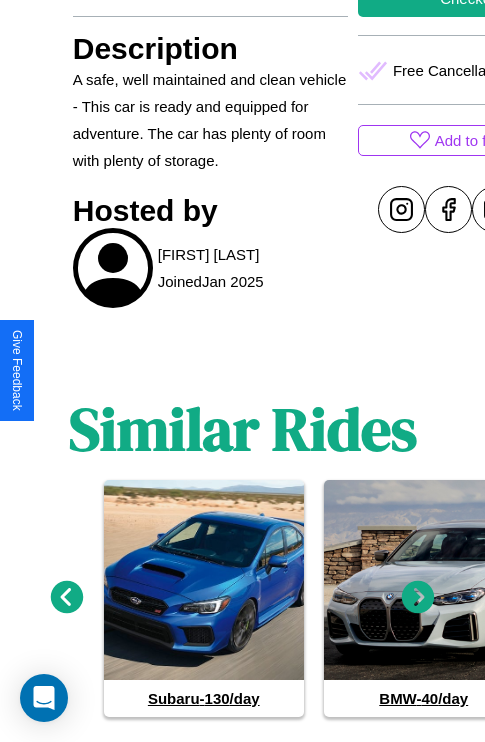 scroll, scrollTop: 873, scrollLeft: 0, axis: vertical 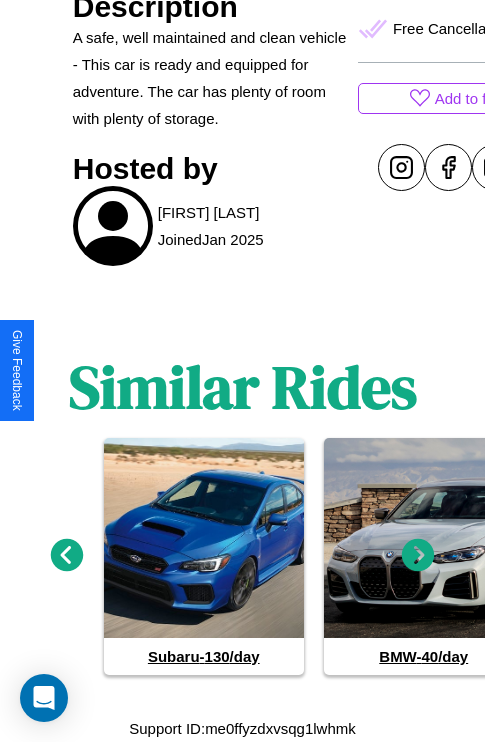 click 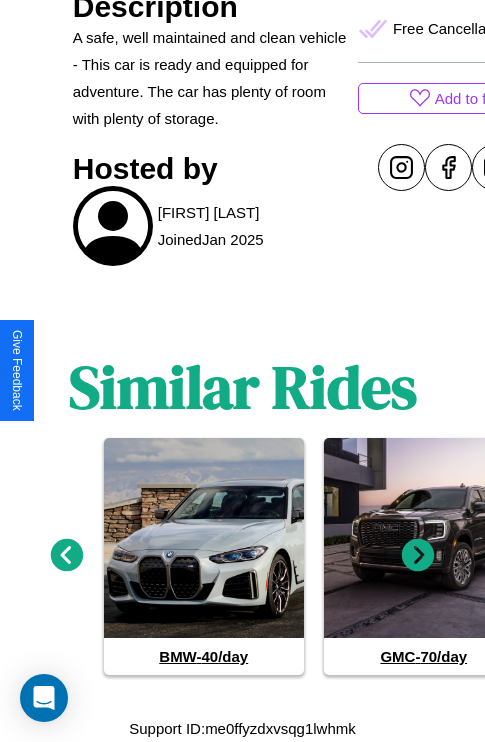 click 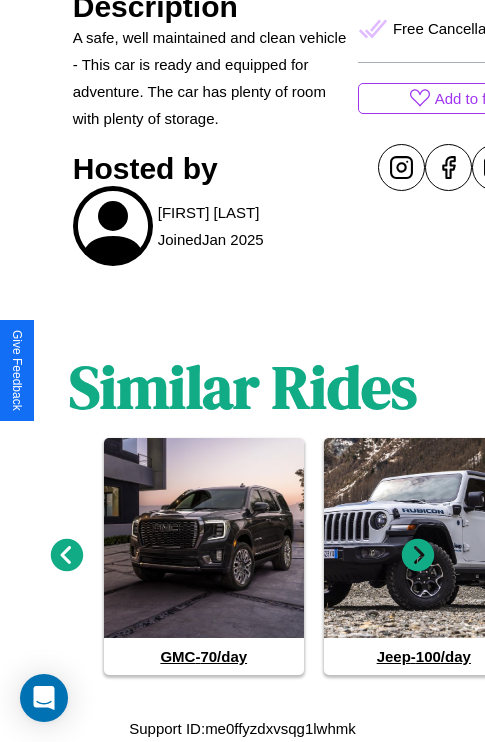 click 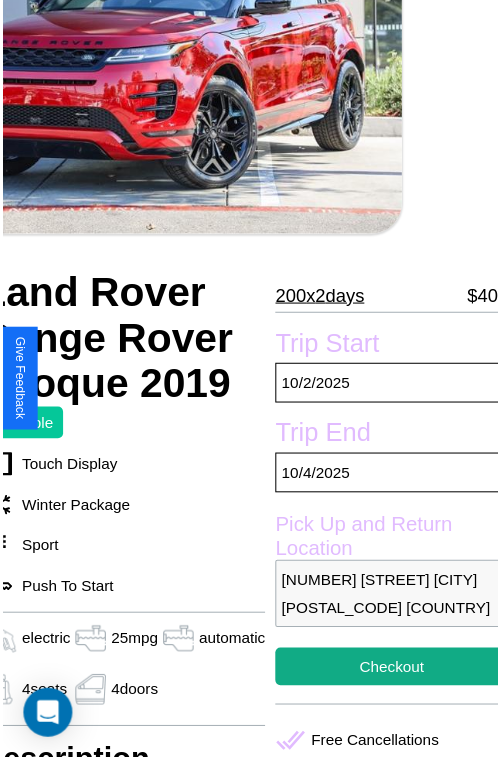 scroll, scrollTop: 180, scrollLeft: 96, axis: both 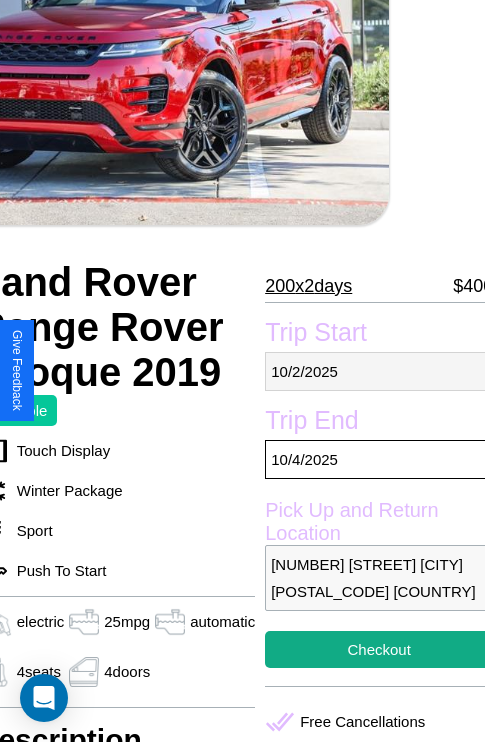 click on "10 / 2 / 2025" at bounding box center (379, 371) 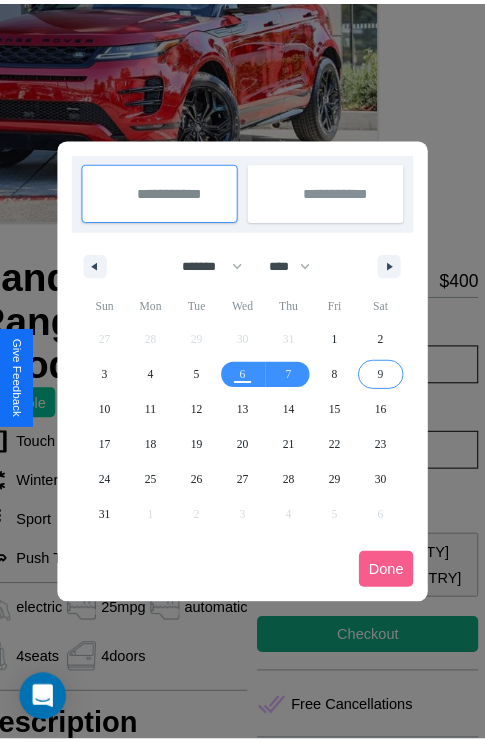 scroll, scrollTop: 0, scrollLeft: 96, axis: horizontal 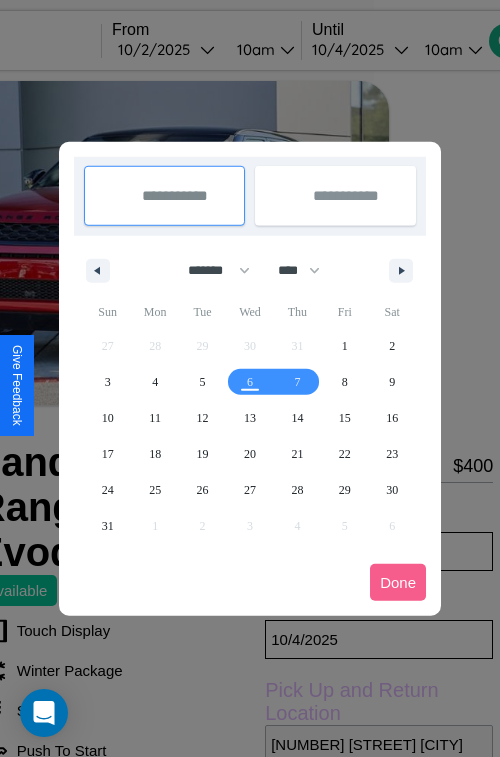 click at bounding box center (250, 378) 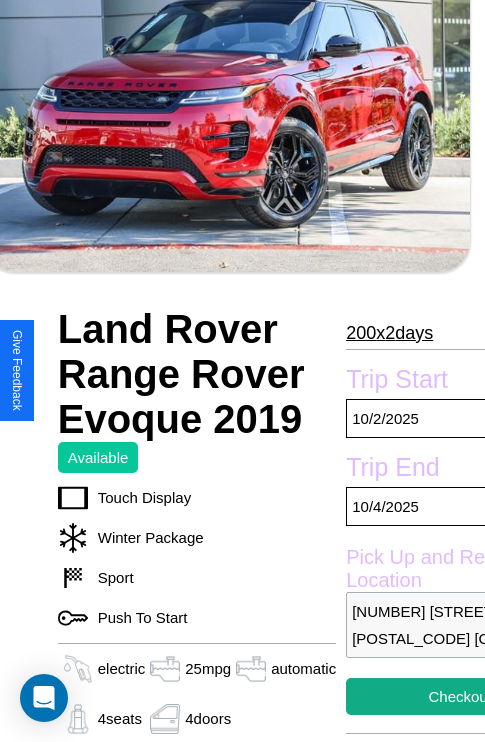 scroll, scrollTop: 669, scrollLeft: 76, axis: both 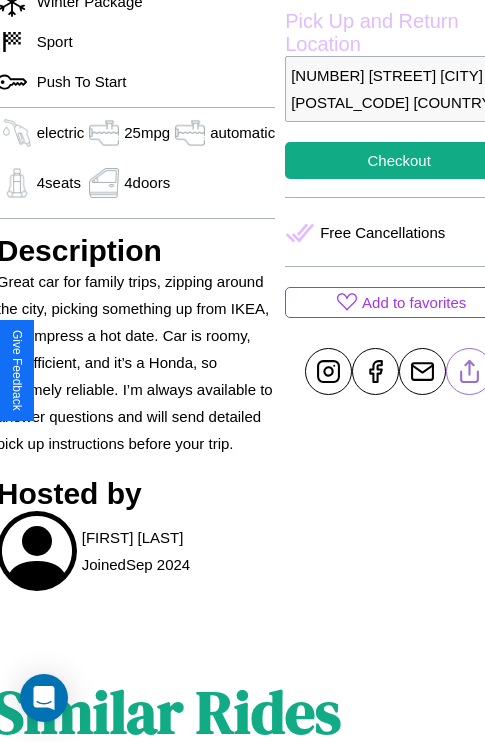 click 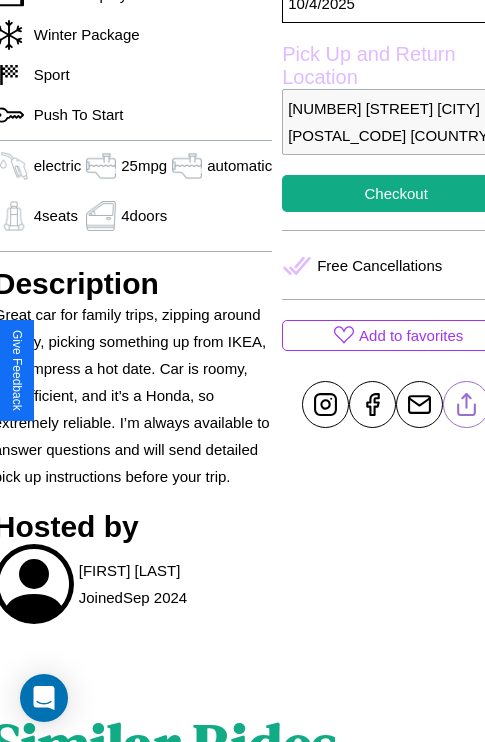 scroll, scrollTop: 458, scrollLeft: 96, axis: both 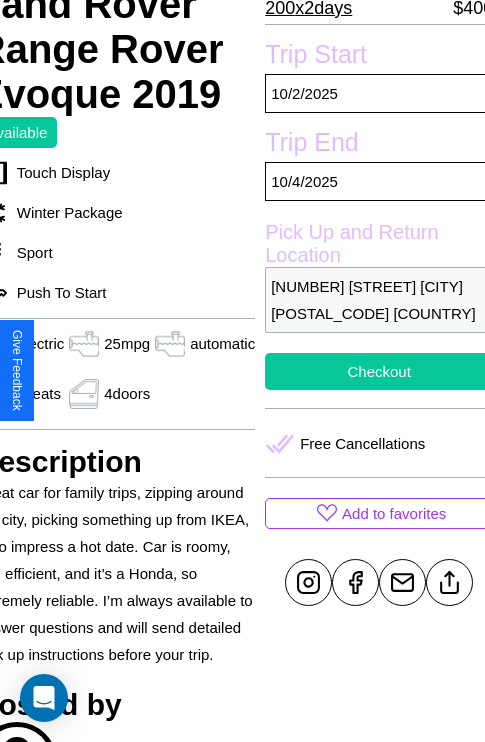 click on "Checkout" at bounding box center (379, 371) 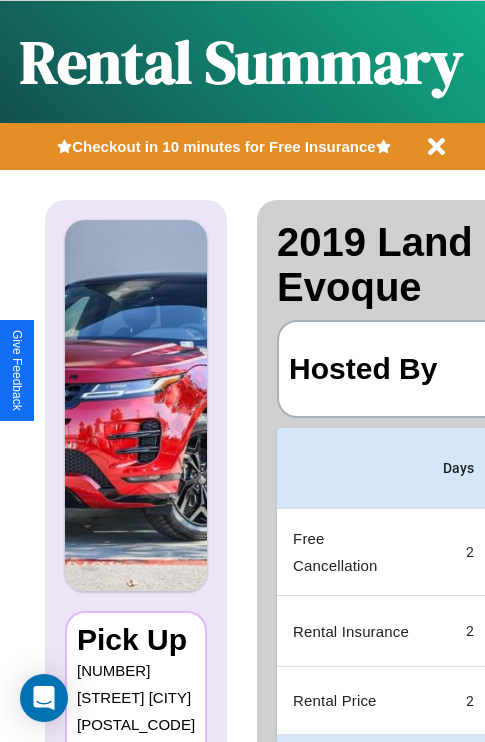 scroll, scrollTop: 0, scrollLeft: 378, axis: horizontal 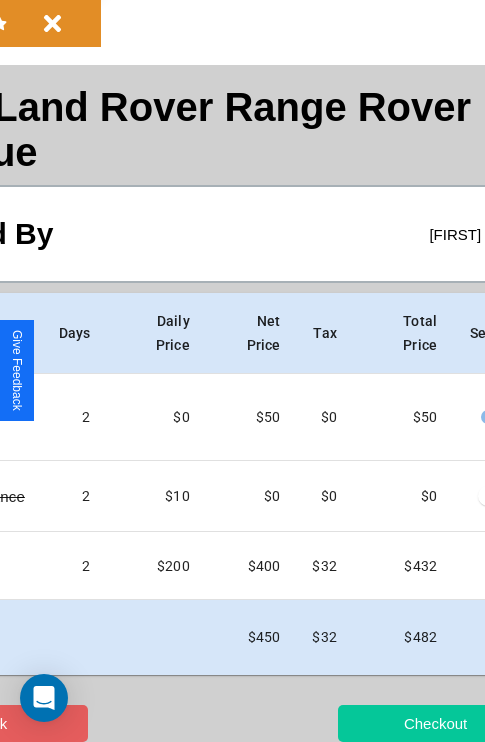 click on "Checkout" at bounding box center (435, 723) 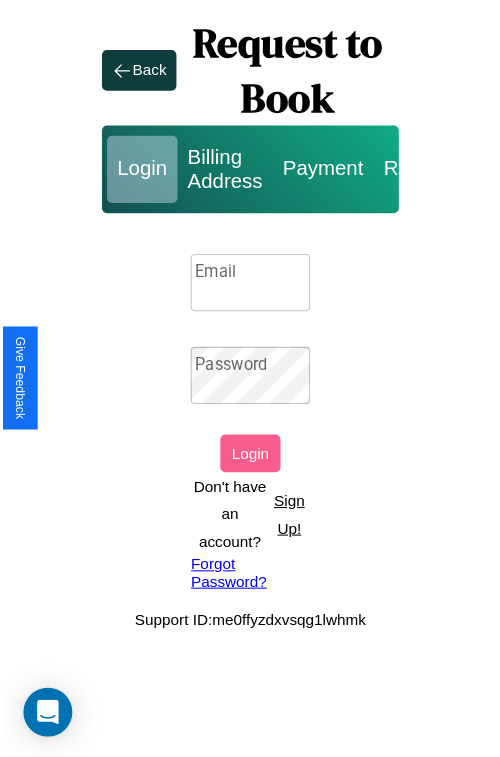 scroll, scrollTop: 0, scrollLeft: 0, axis: both 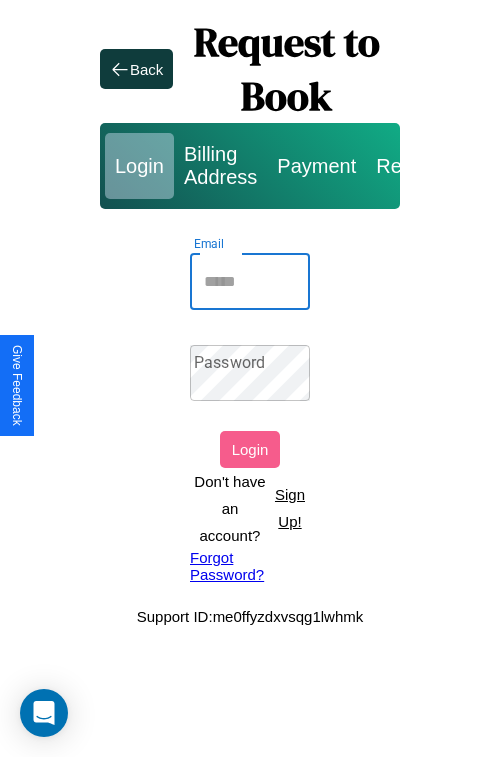 click on "Email" at bounding box center [250, 282] 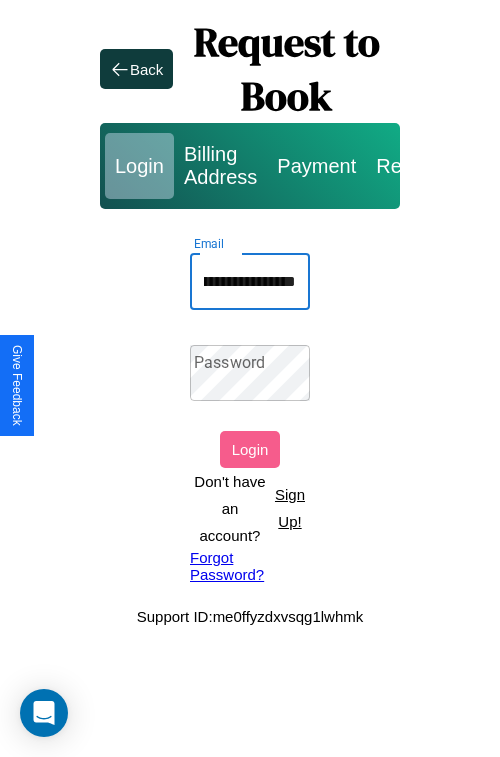 scroll, scrollTop: 0, scrollLeft: 91, axis: horizontal 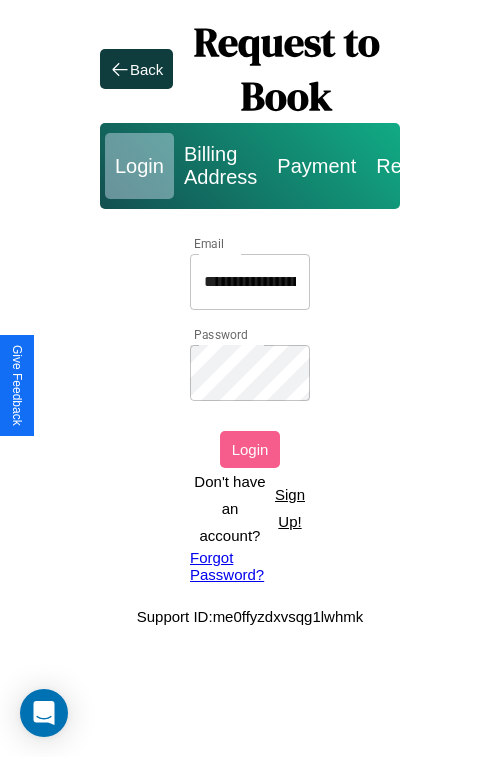 click on "Login" at bounding box center [250, 449] 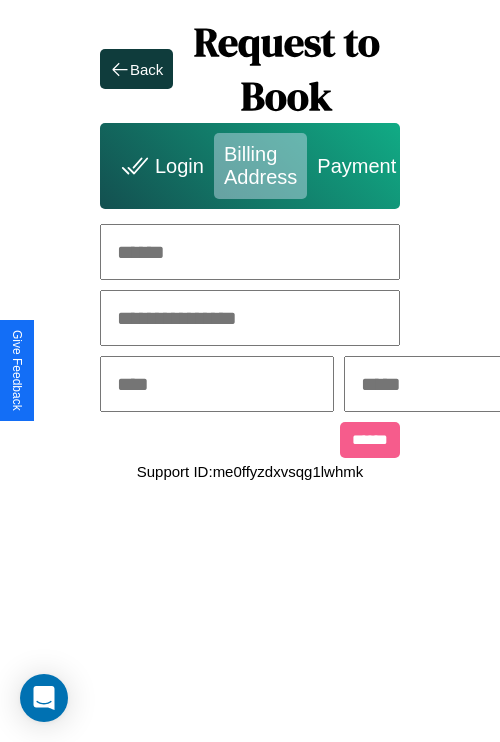 click at bounding box center (250, 252) 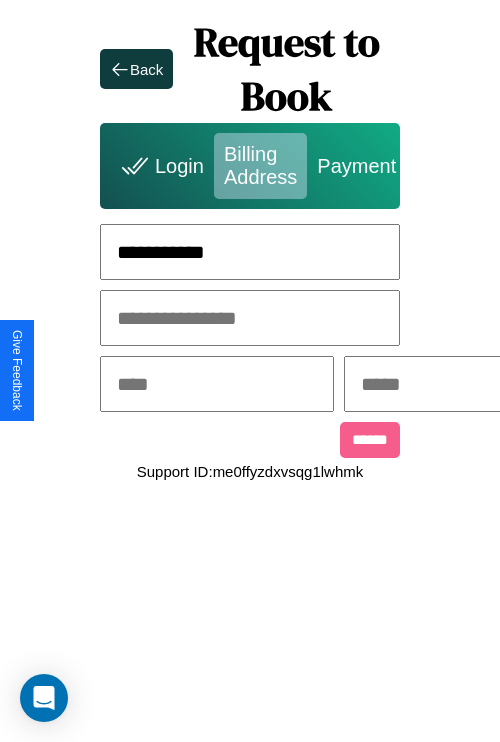 type on "**********" 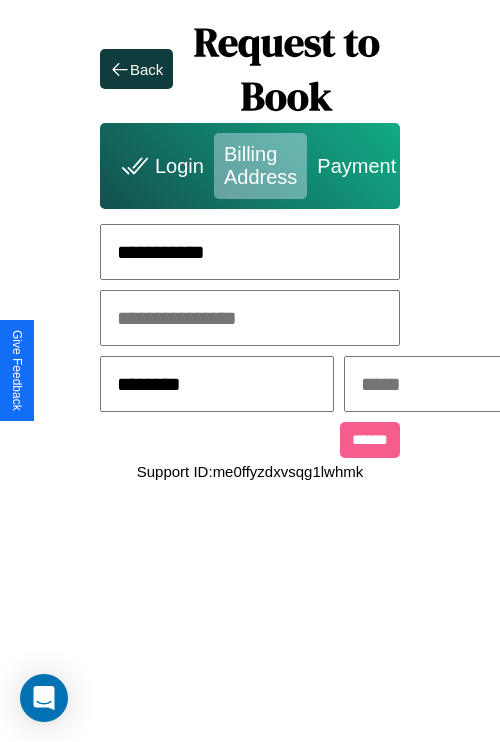 type on "********" 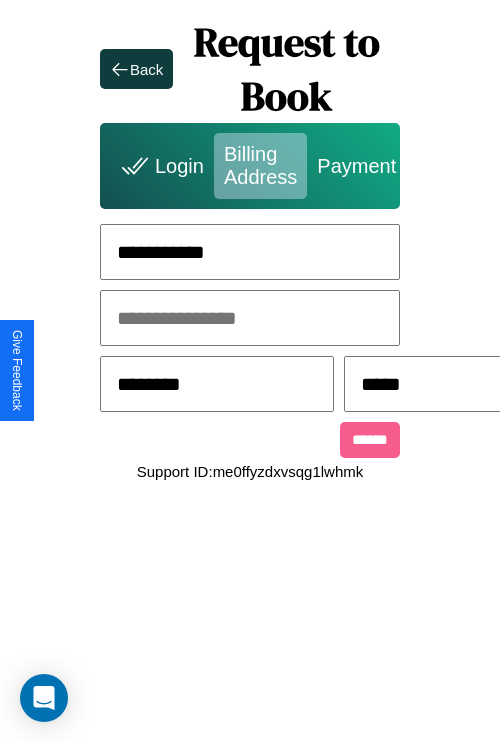 scroll, scrollTop: 0, scrollLeft: 517, axis: horizontal 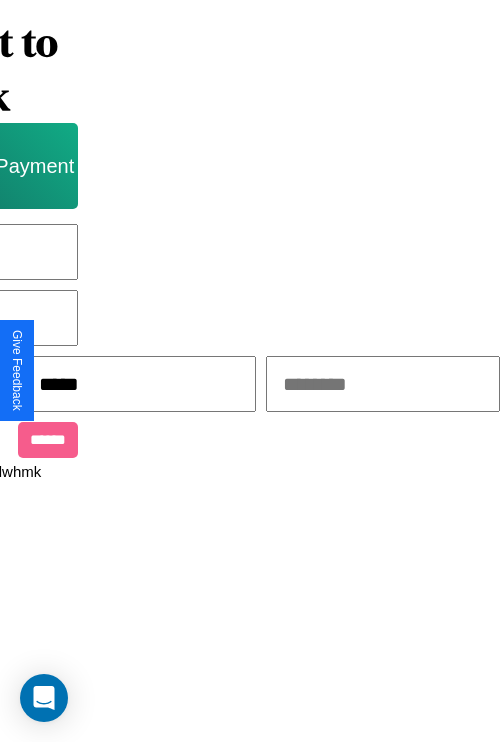 type on "*****" 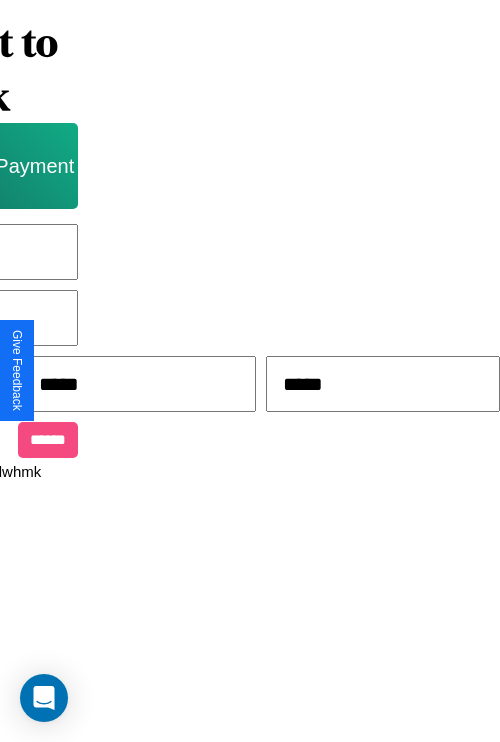 type on "*****" 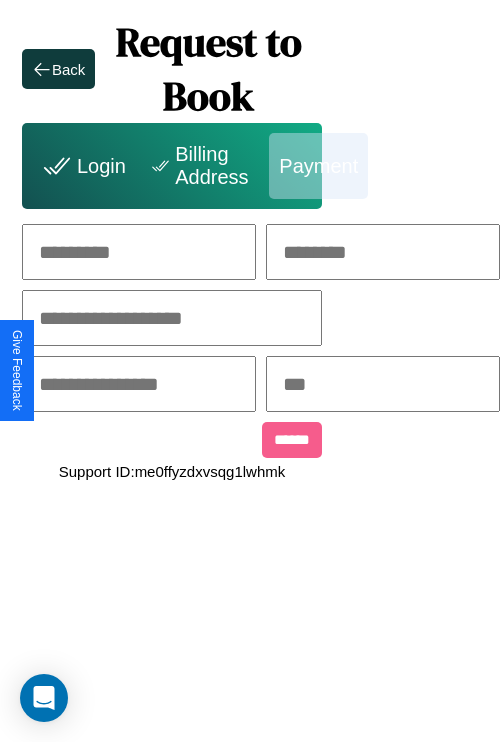 scroll, scrollTop: 0, scrollLeft: 208, axis: horizontal 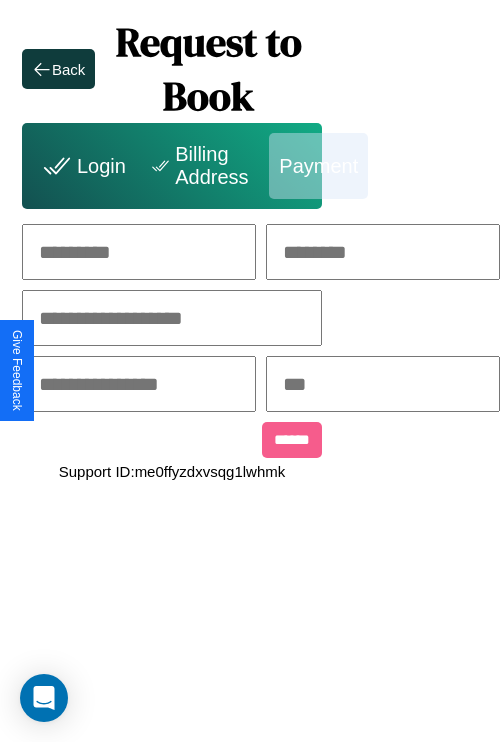 click at bounding box center [139, 252] 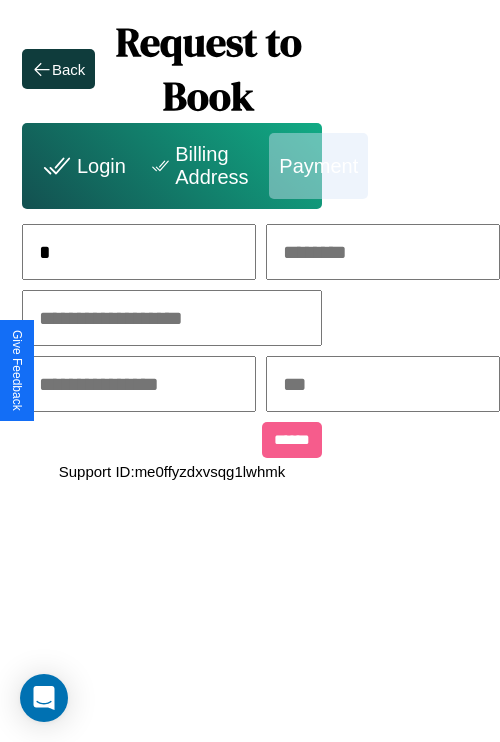 scroll, scrollTop: 0, scrollLeft: 130, axis: horizontal 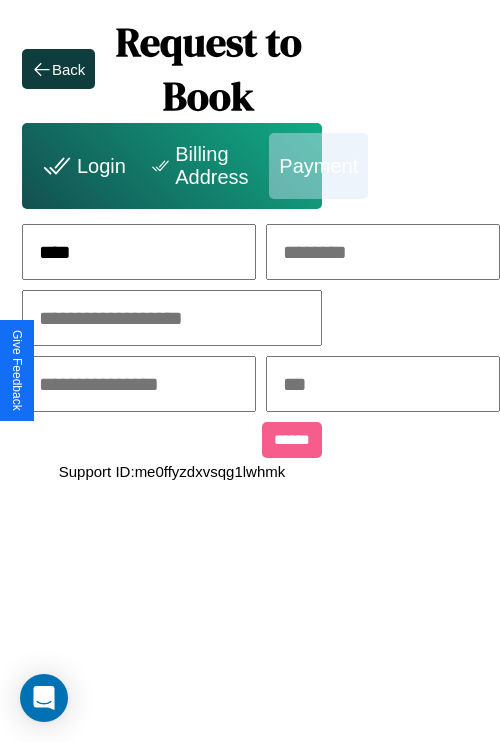 type on "****" 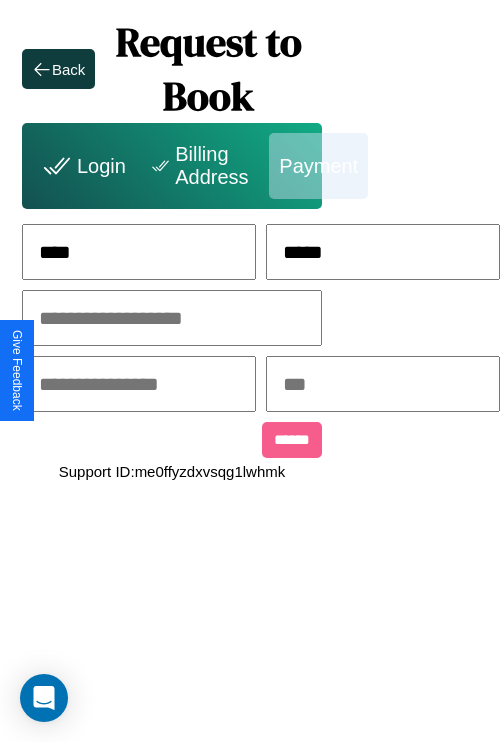 type on "*****" 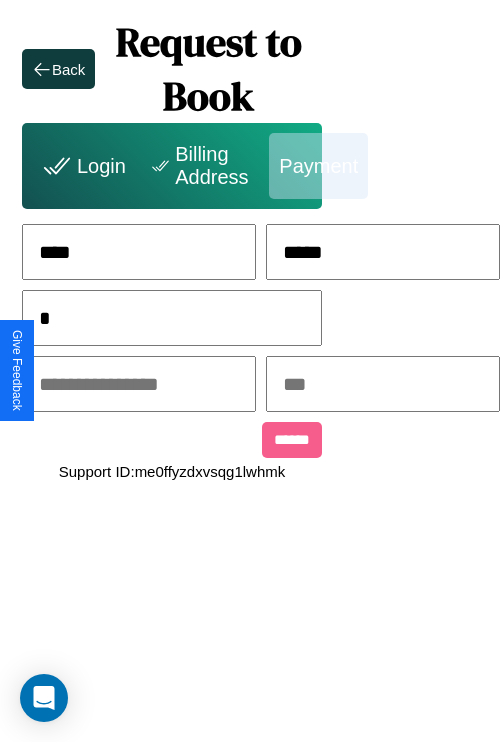 scroll, scrollTop: 0, scrollLeft: 128, axis: horizontal 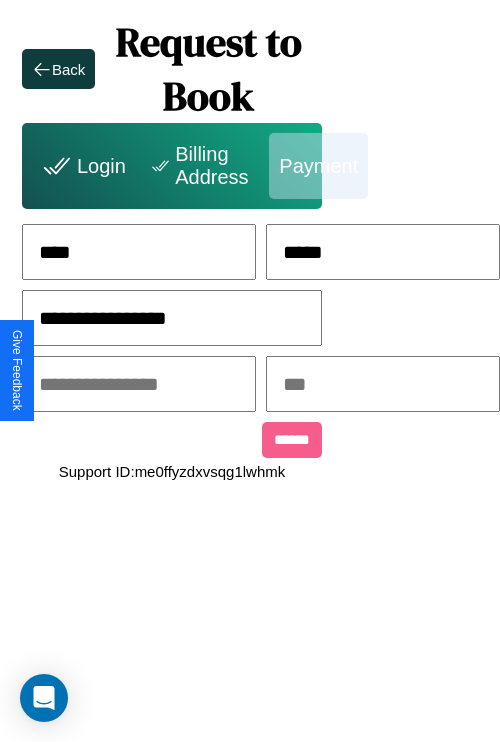 type on "**********" 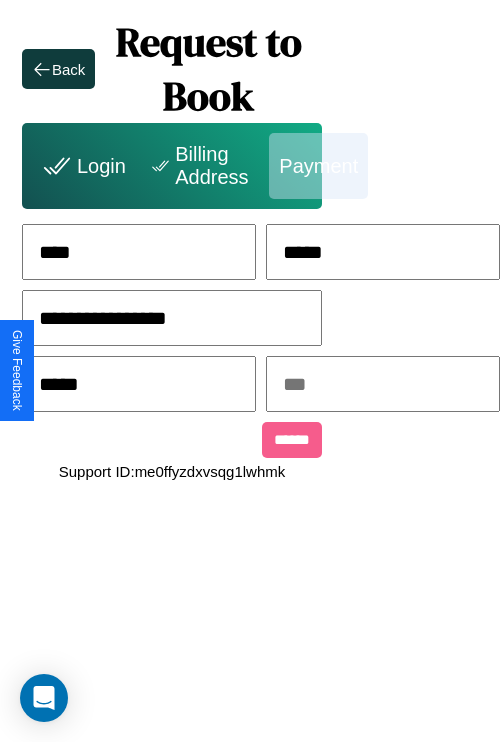 type on "*****" 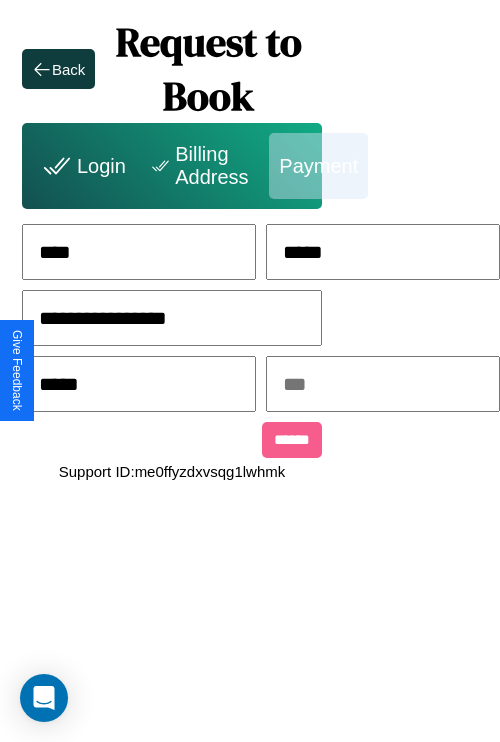 click at bounding box center [383, 384] 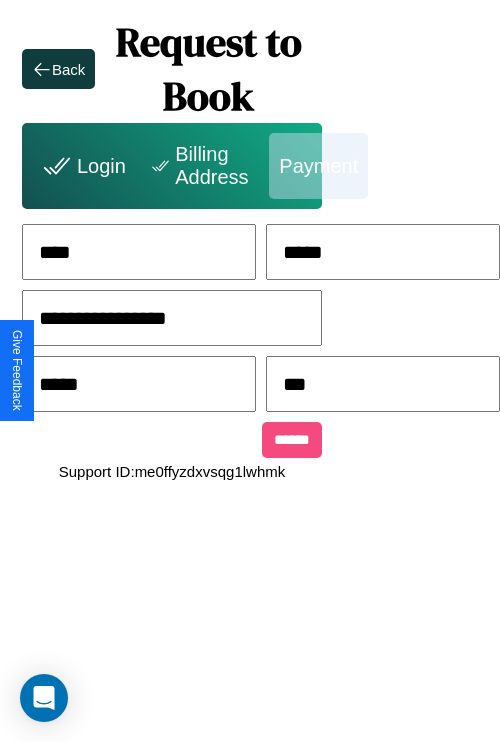 type on "***" 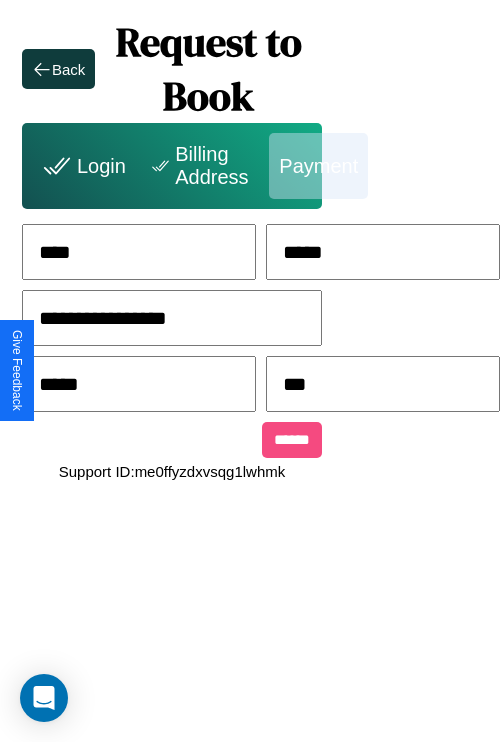 click on "******" at bounding box center [292, 440] 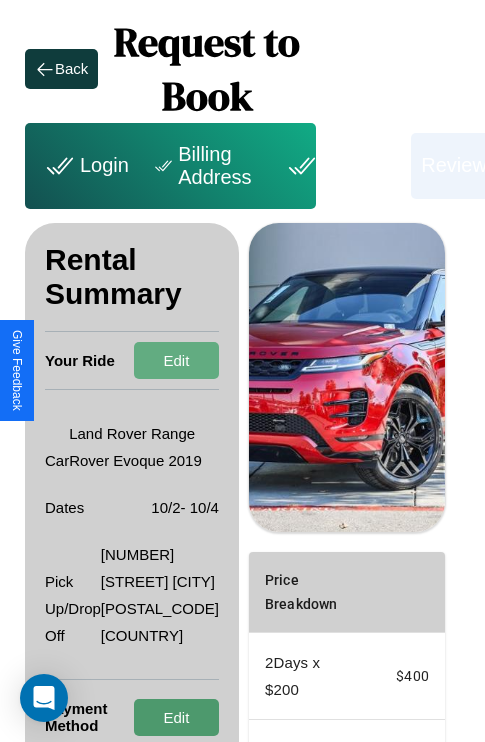 scroll, scrollTop: 38, scrollLeft: 72, axis: both 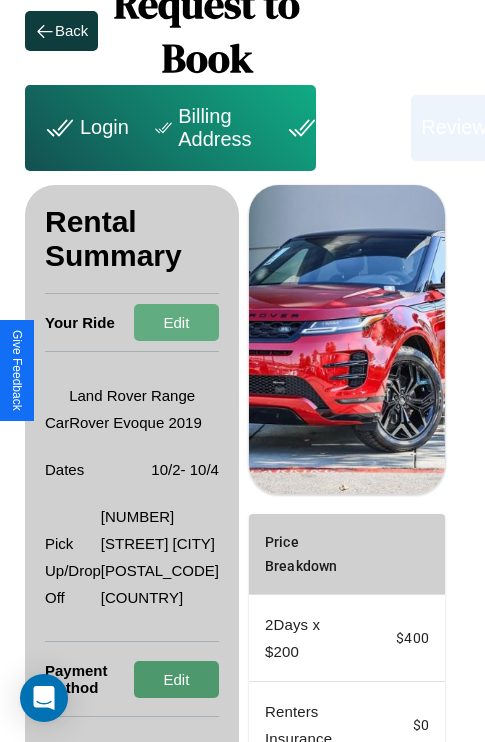 click on "Edit" at bounding box center (176, 679) 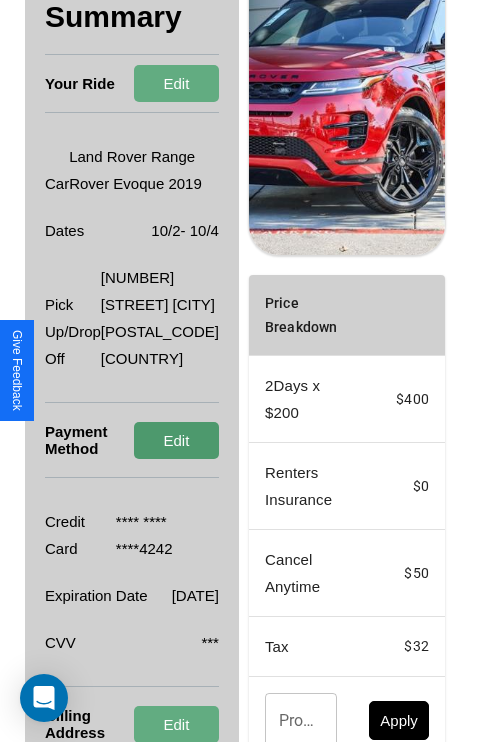 scroll, scrollTop: 482, scrollLeft: 72, axis: both 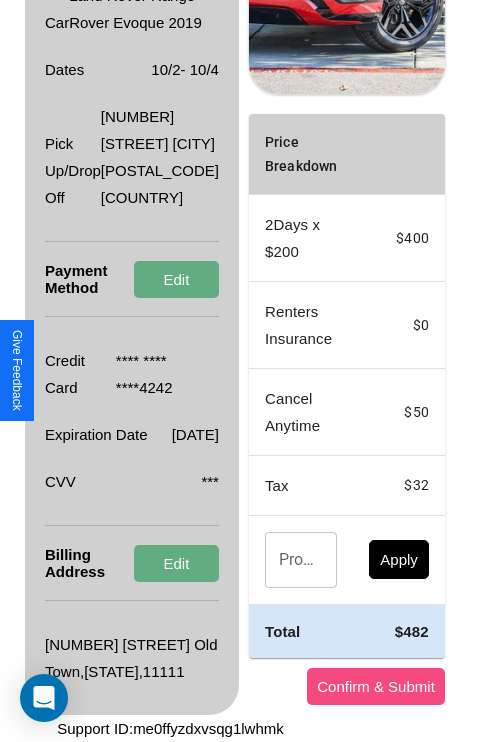 click on "Confirm & Submit" at bounding box center [376, 686] 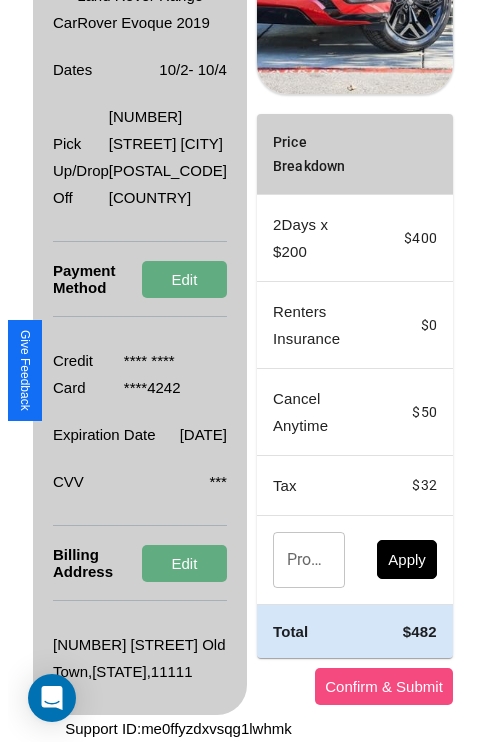 scroll, scrollTop: 0, scrollLeft: 72, axis: horizontal 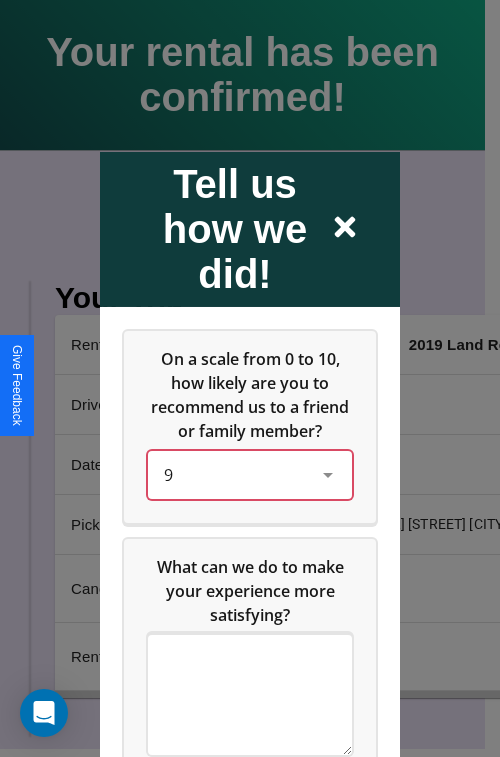 click on "9" at bounding box center (234, 474) 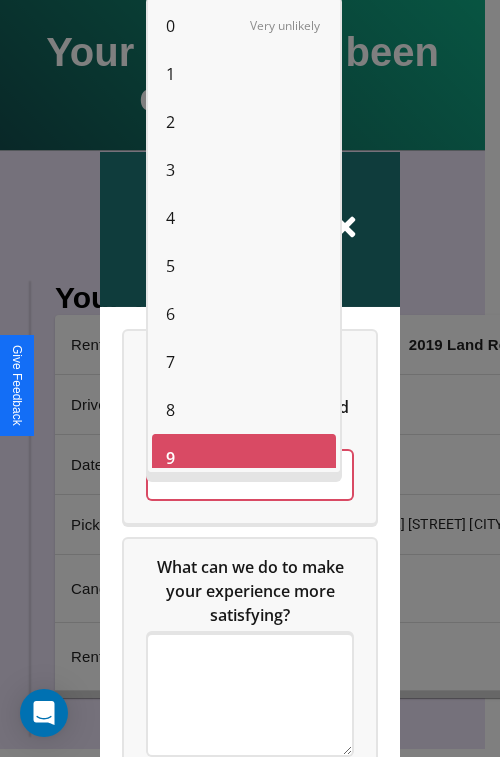 scroll, scrollTop: 14, scrollLeft: 0, axis: vertical 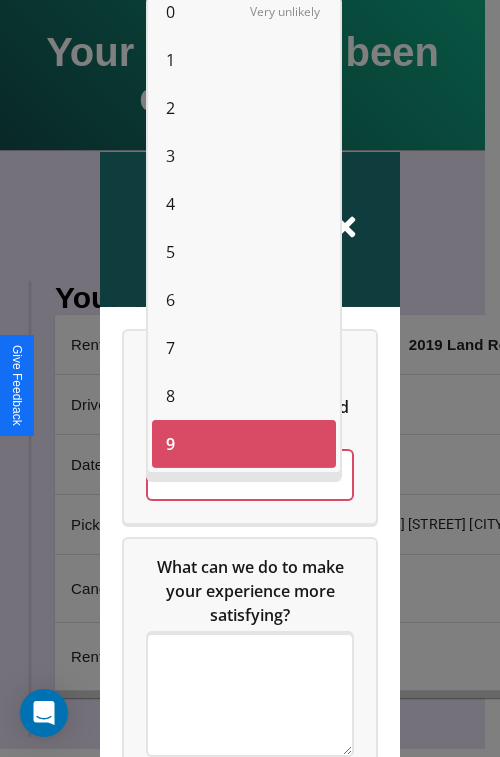 click on "3" at bounding box center (170, 156) 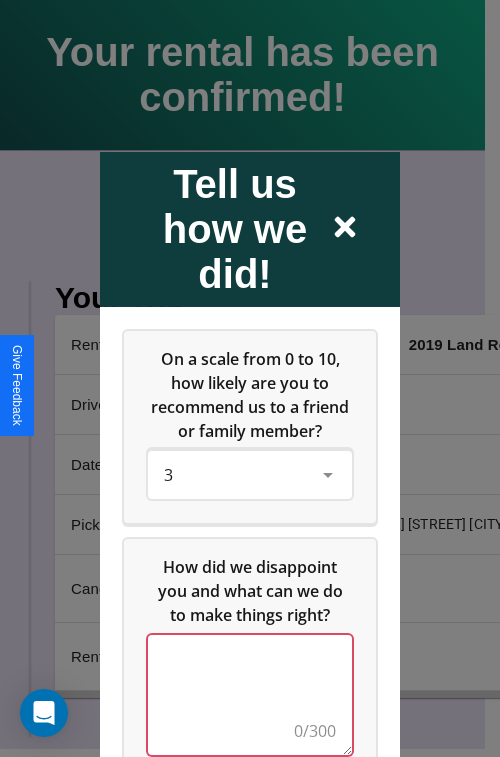 click at bounding box center (250, 694) 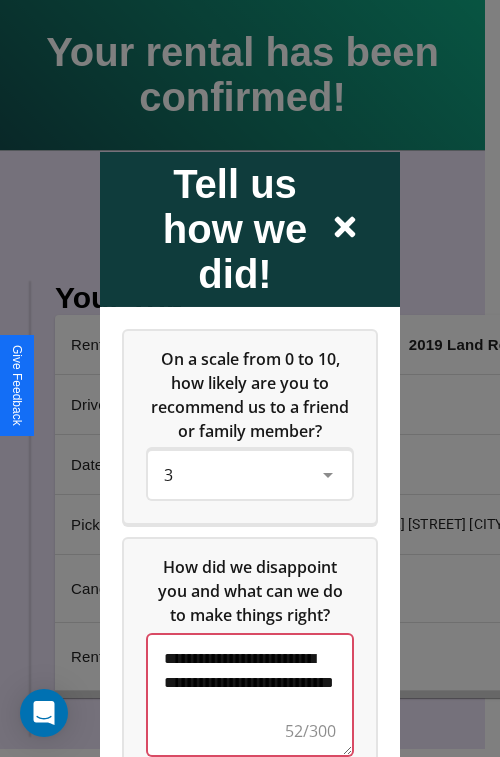 scroll, scrollTop: 5, scrollLeft: 0, axis: vertical 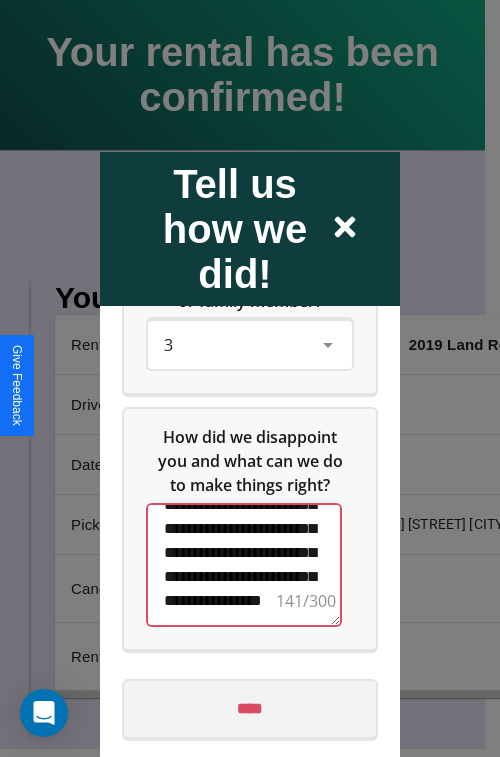 type on "**********" 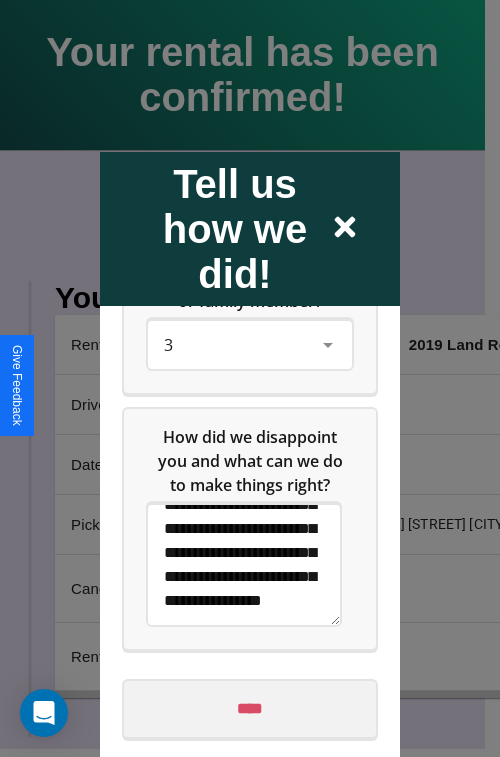 click on "****" at bounding box center [250, 708] 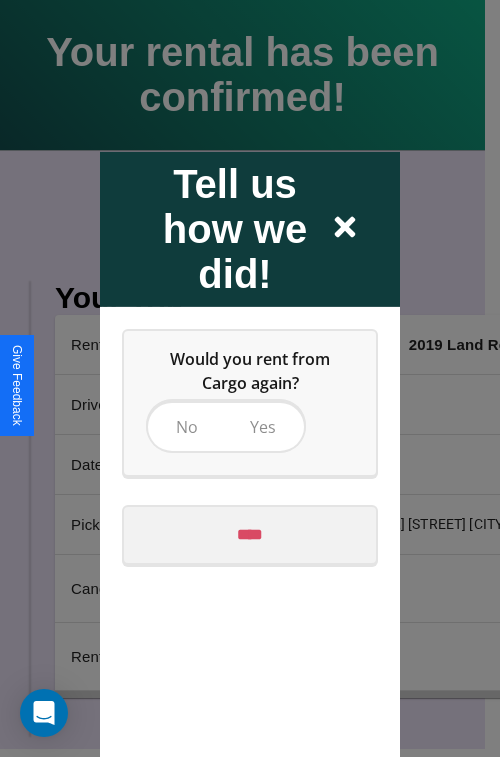 scroll, scrollTop: 0, scrollLeft: 0, axis: both 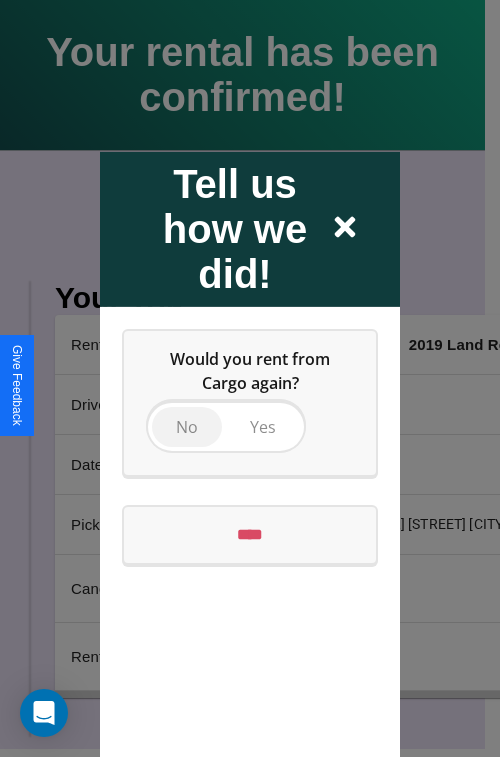 click on "No" at bounding box center [187, 426] 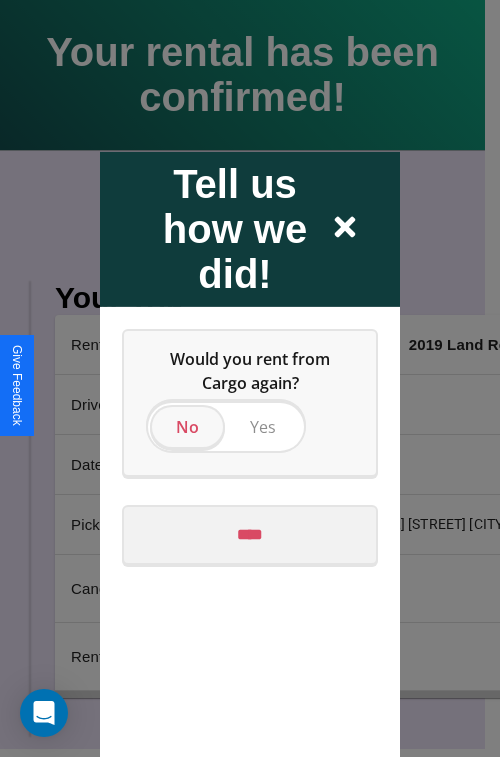 click on "****" at bounding box center [250, 534] 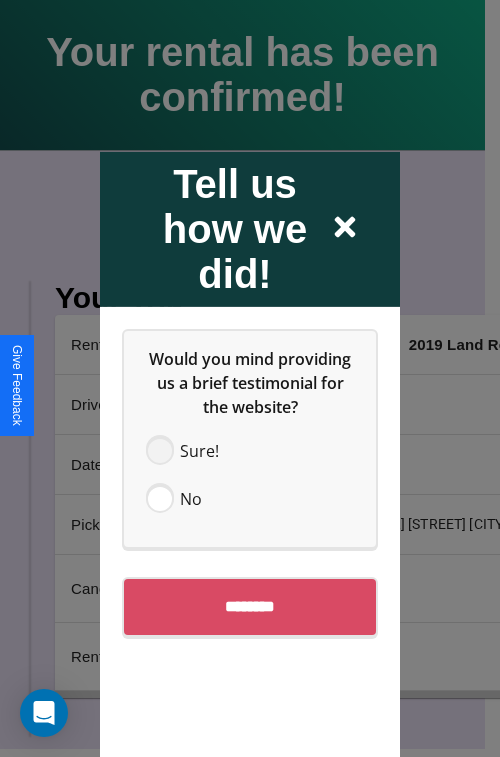 click at bounding box center (160, 450) 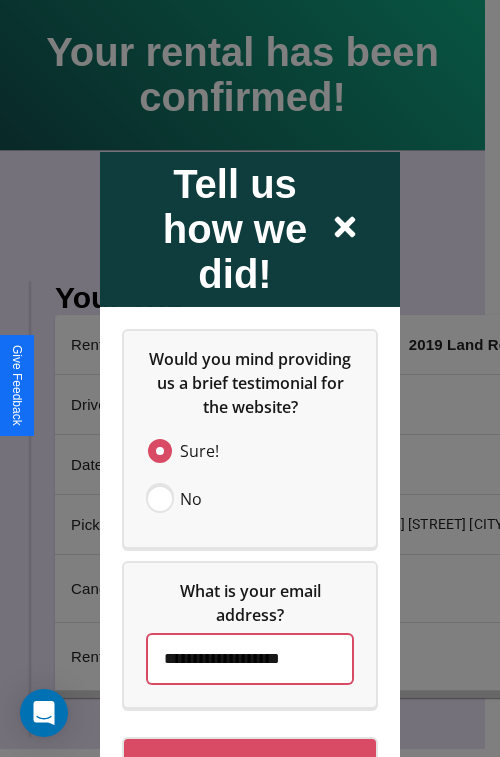 scroll, scrollTop: 0, scrollLeft: 25, axis: horizontal 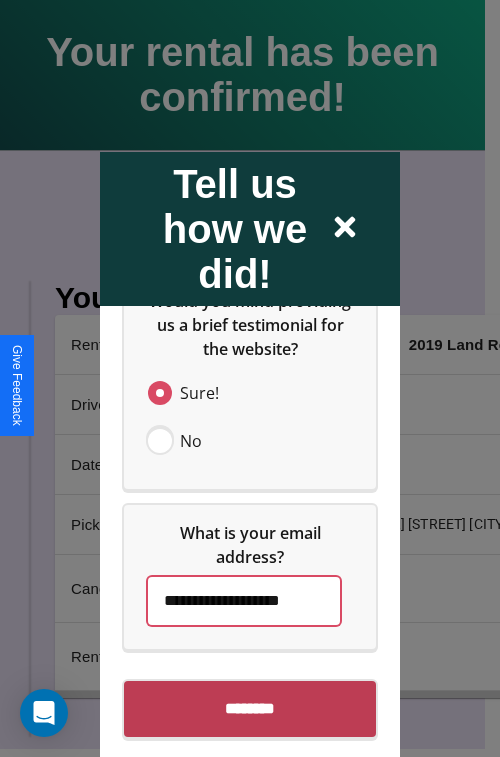 type on "**********" 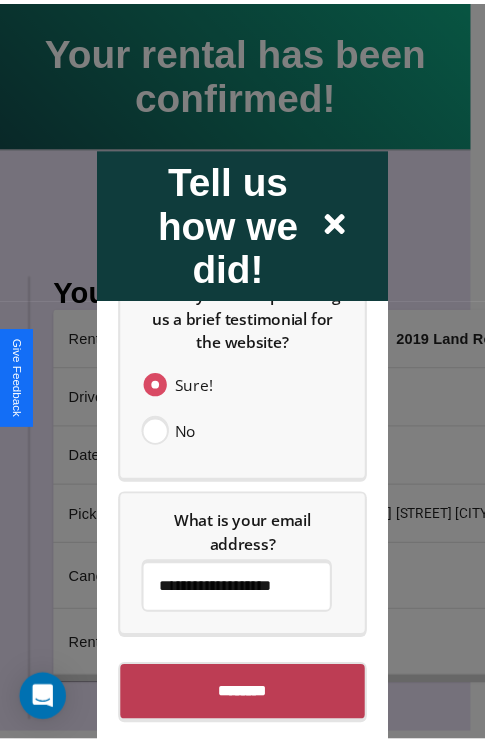 scroll, scrollTop: 0, scrollLeft: 0, axis: both 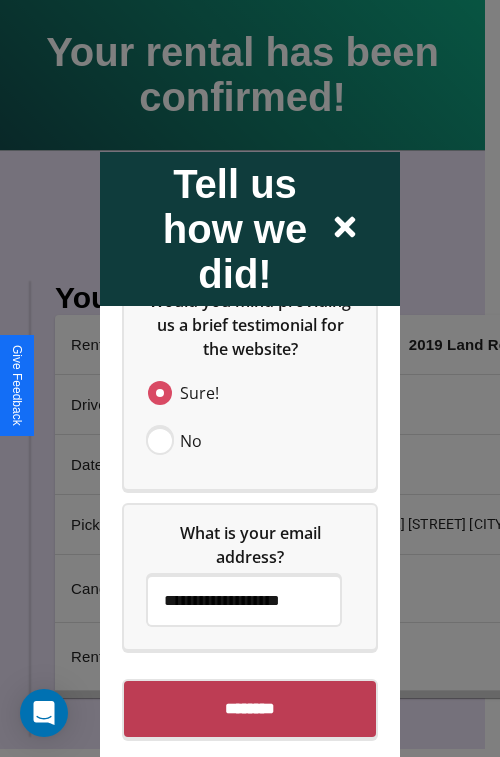 click on "********" at bounding box center [250, 708] 